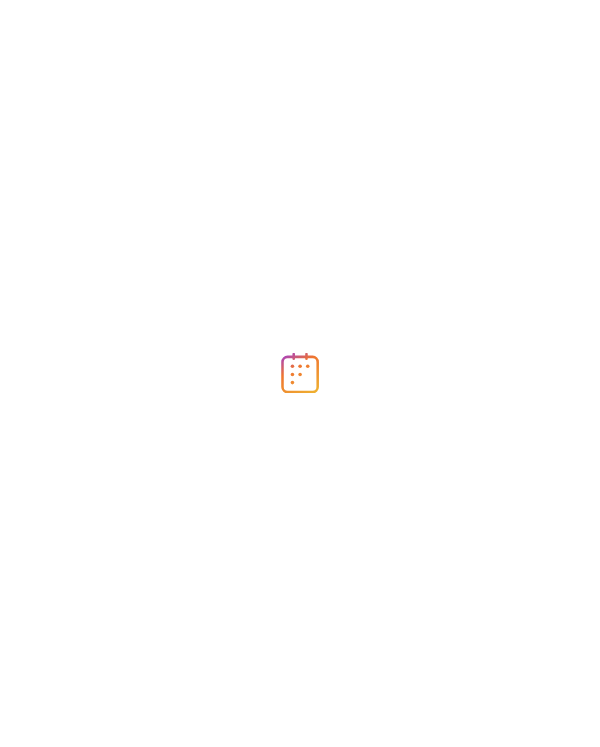 scroll, scrollTop: 0, scrollLeft: 0, axis: both 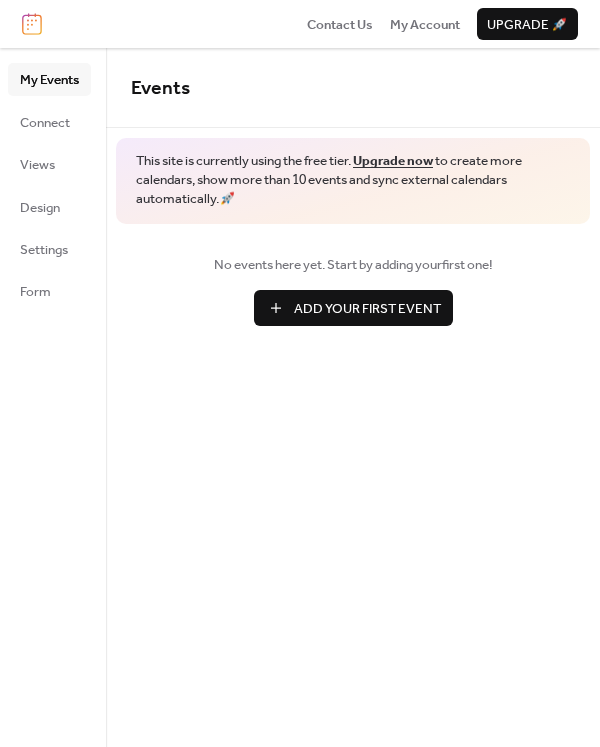 click on "Add Your First Event" at bounding box center [353, 308] 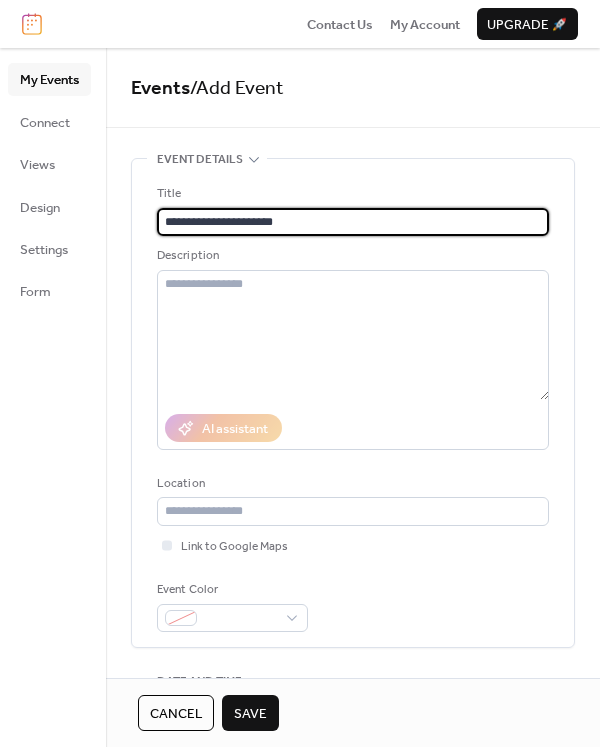 type on "**********" 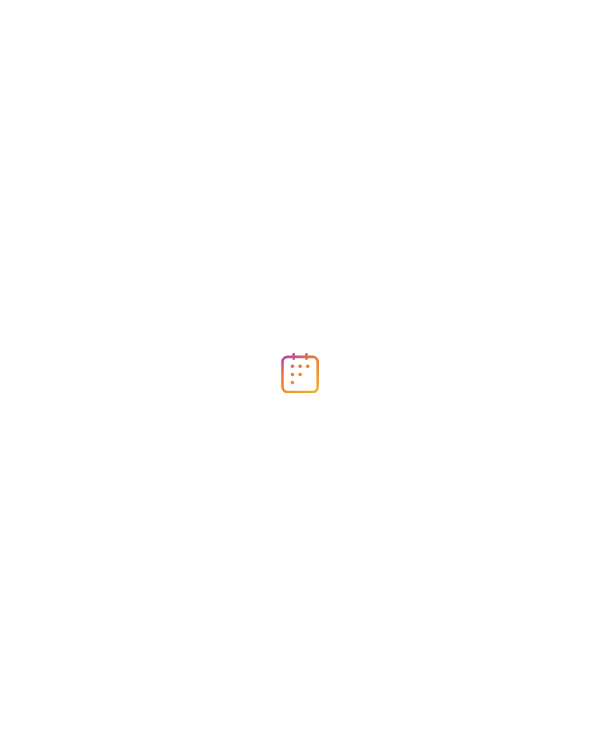 scroll, scrollTop: 0, scrollLeft: 0, axis: both 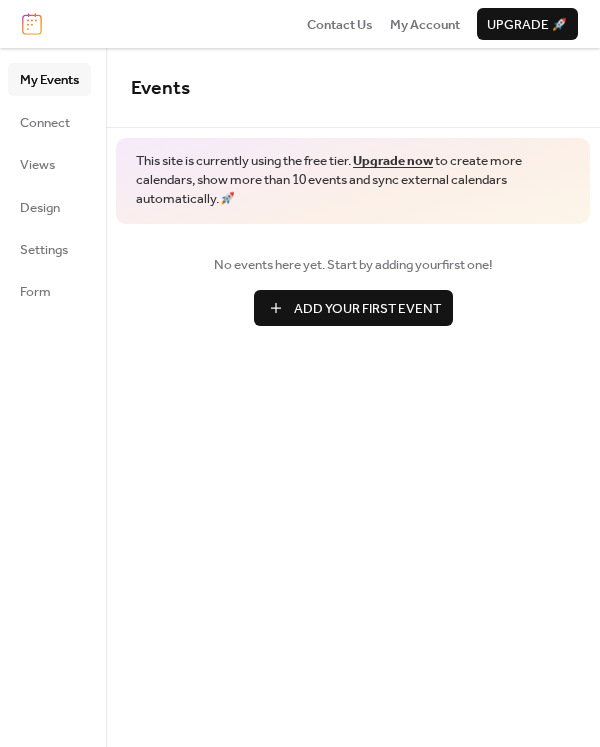 click on "No events here yet. Start by adding your  first one! Add Your First Event" at bounding box center [353, 290] 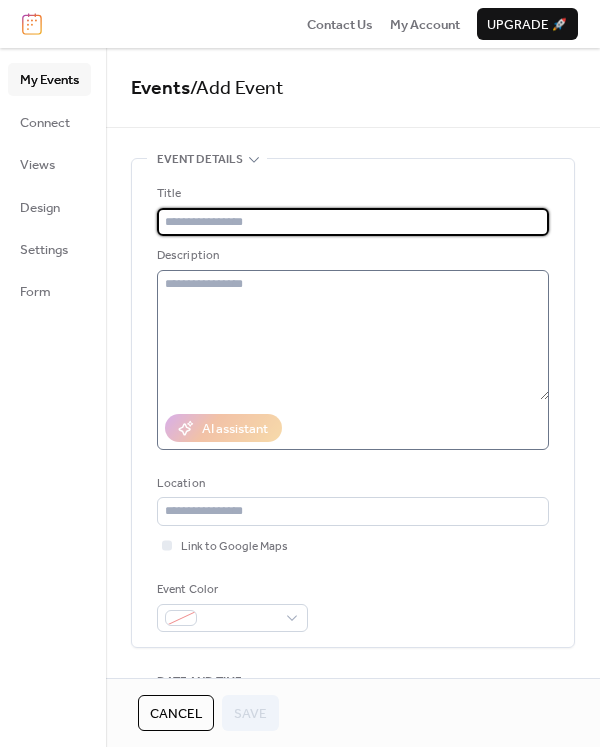 type on "*" 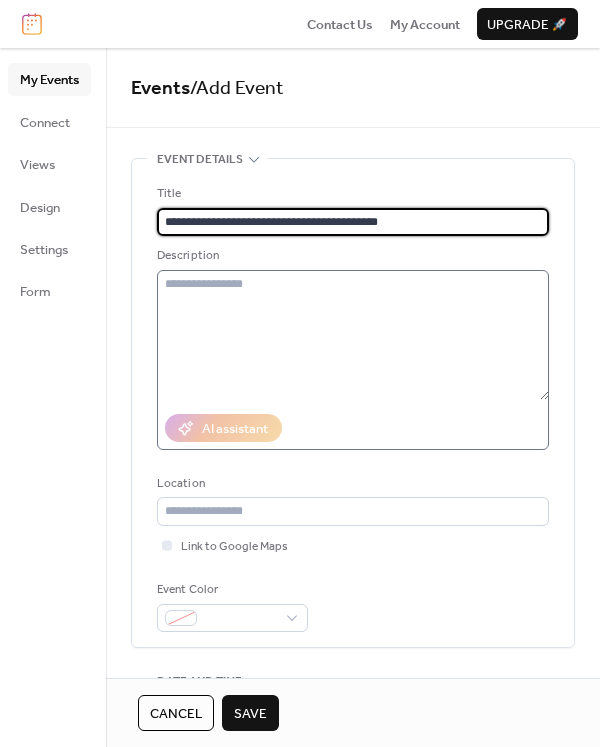 type on "**********" 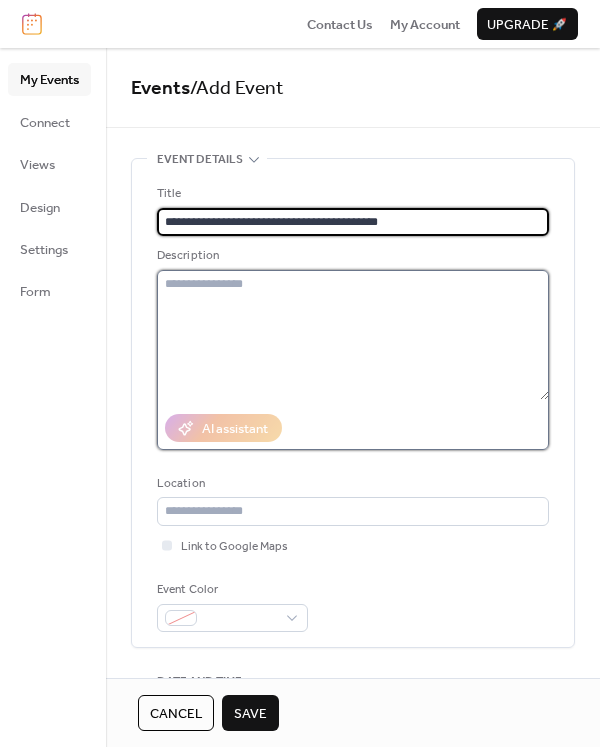 click at bounding box center (353, 335) 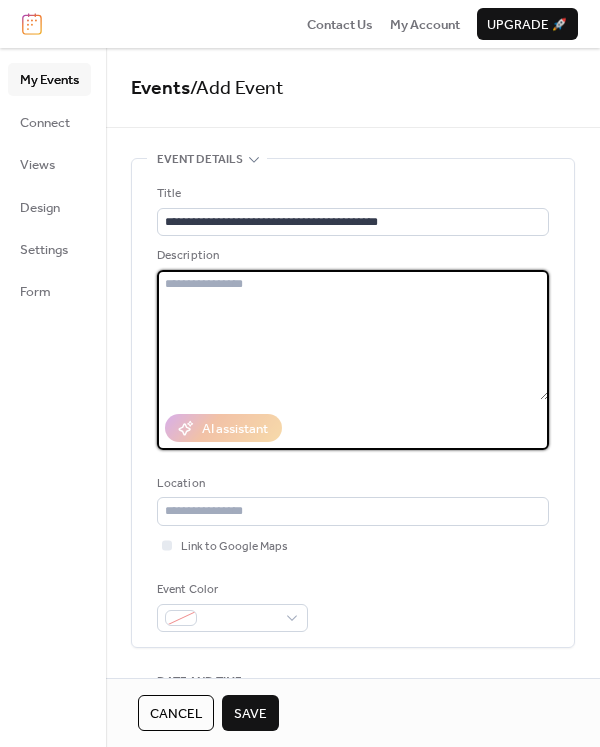 type on "*" 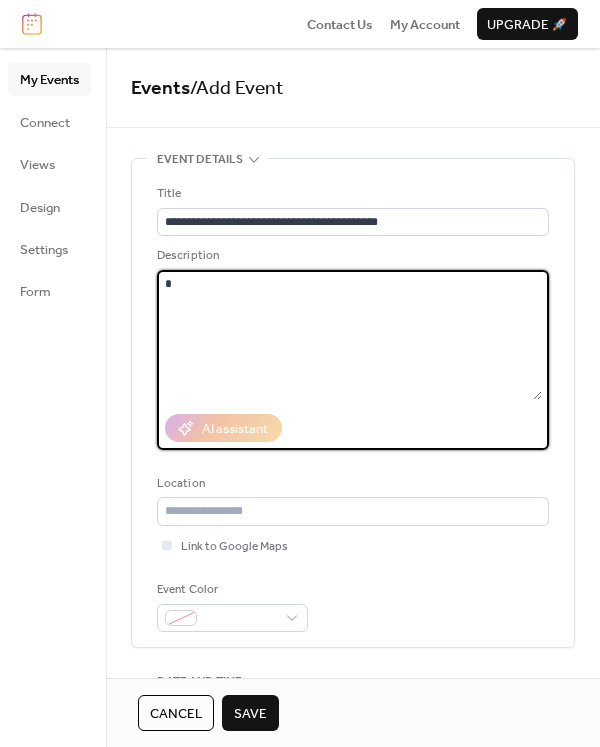 type 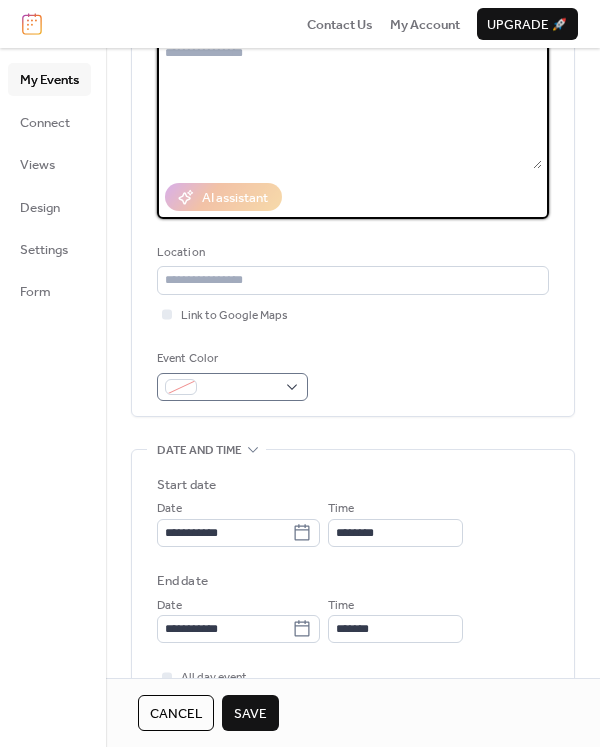 scroll, scrollTop: 330, scrollLeft: 0, axis: vertical 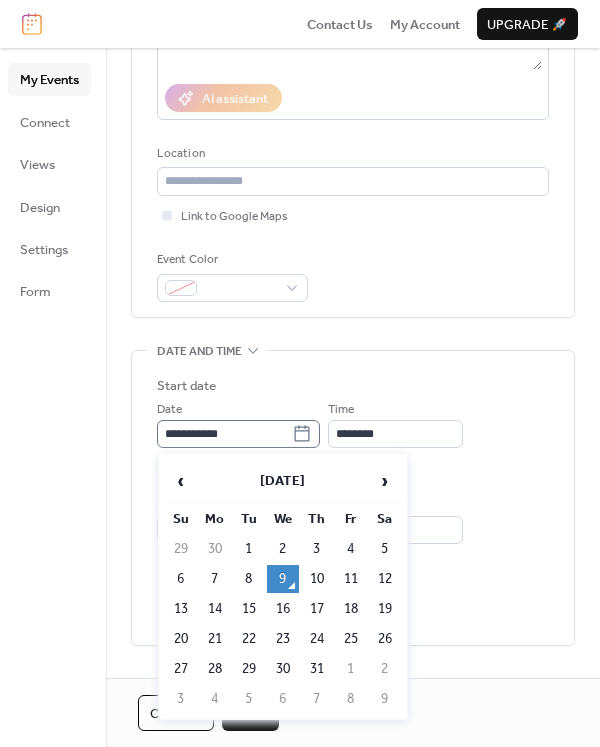 click 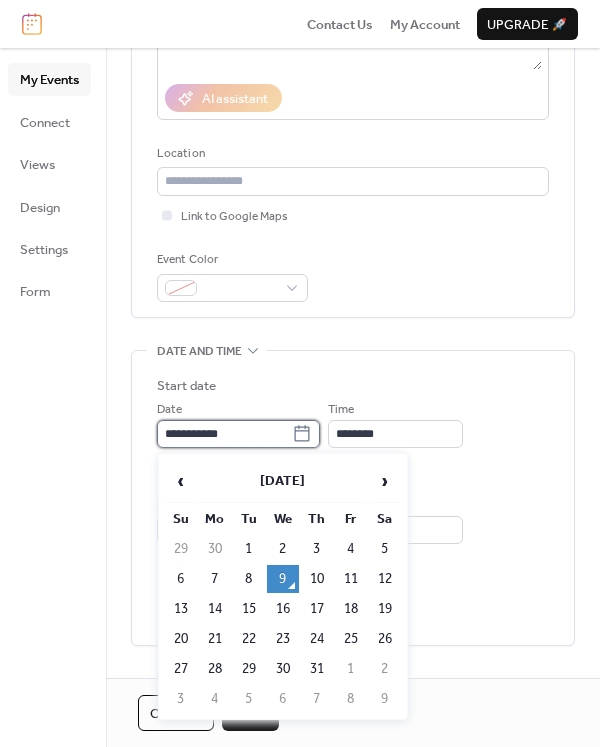 click on "**********" at bounding box center [224, 434] 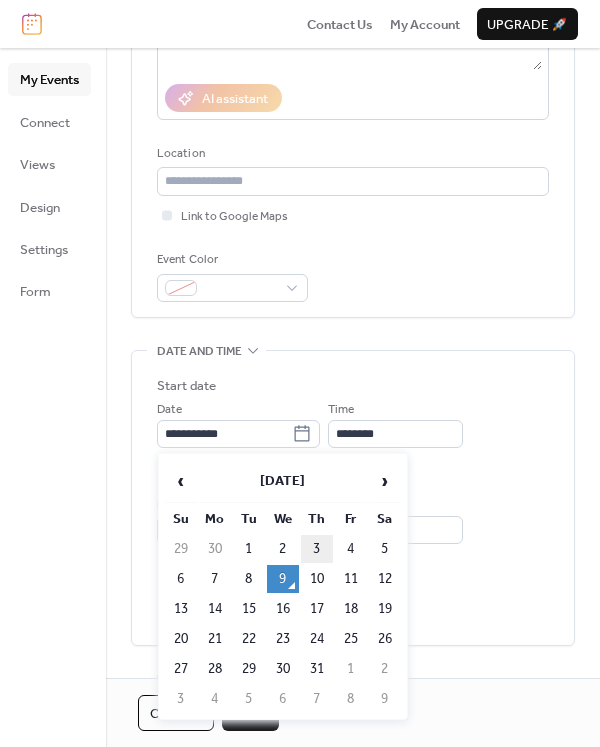 click on "3" at bounding box center (317, 549) 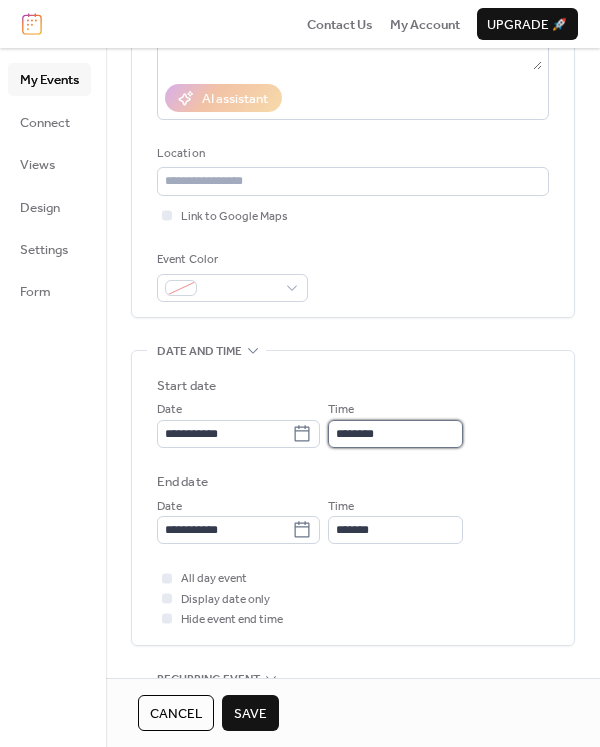 click on "********" at bounding box center (395, 434) 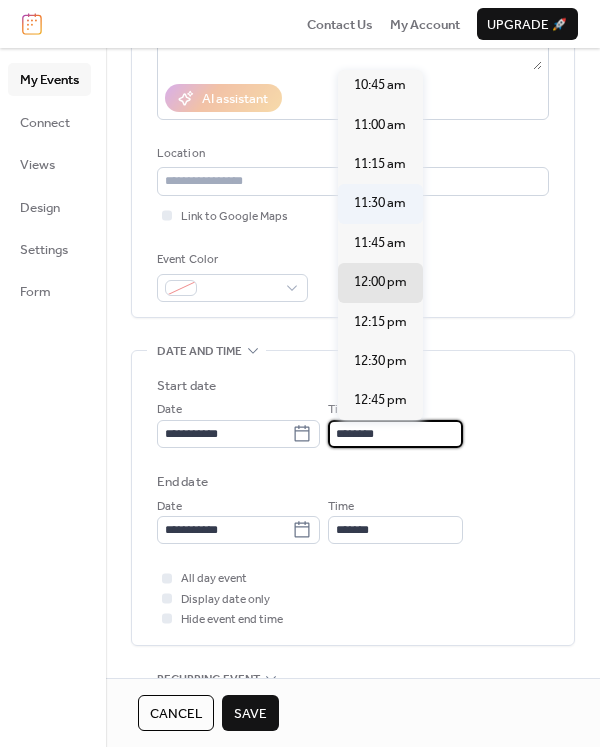 scroll, scrollTop: 1674, scrollLeft: 0, axis: vertical 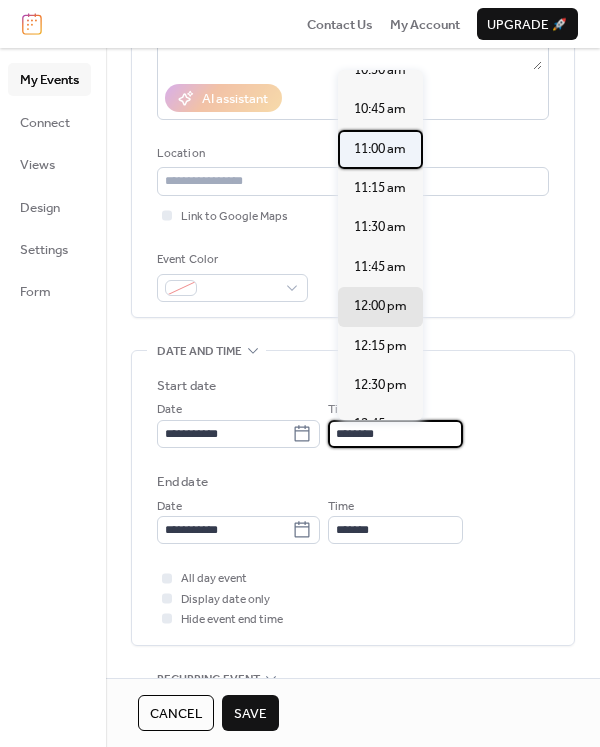 click on "11:00 am" at bounding box center [380, 149] 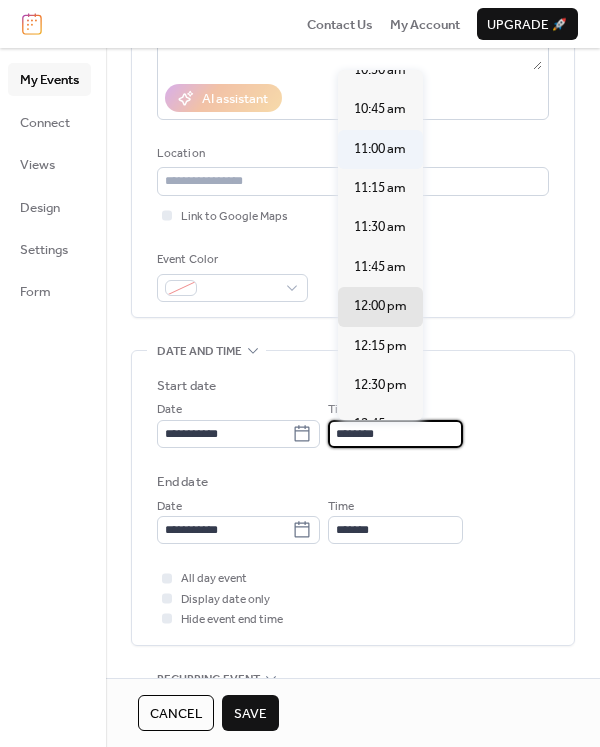 type on "********" 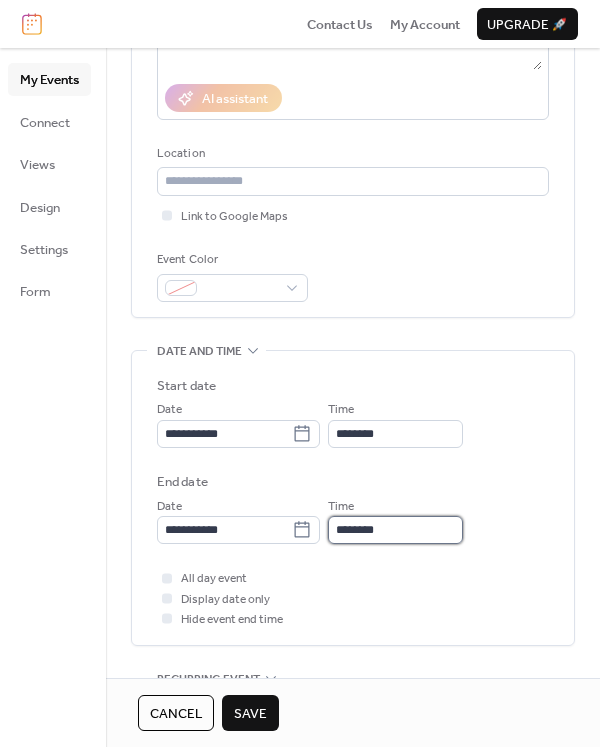 click on "********" at bounding box center (395, 530) 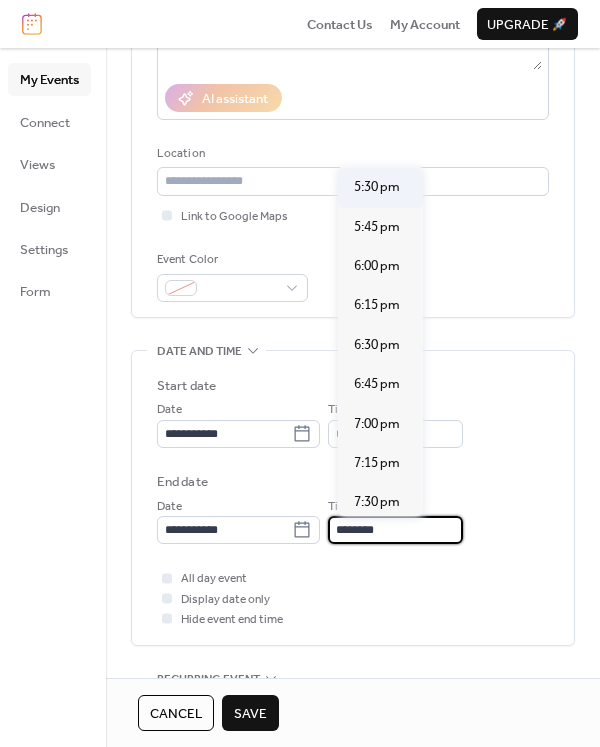 scroll, scrollTop: 969, scrollLeft: 0, axis: vertical 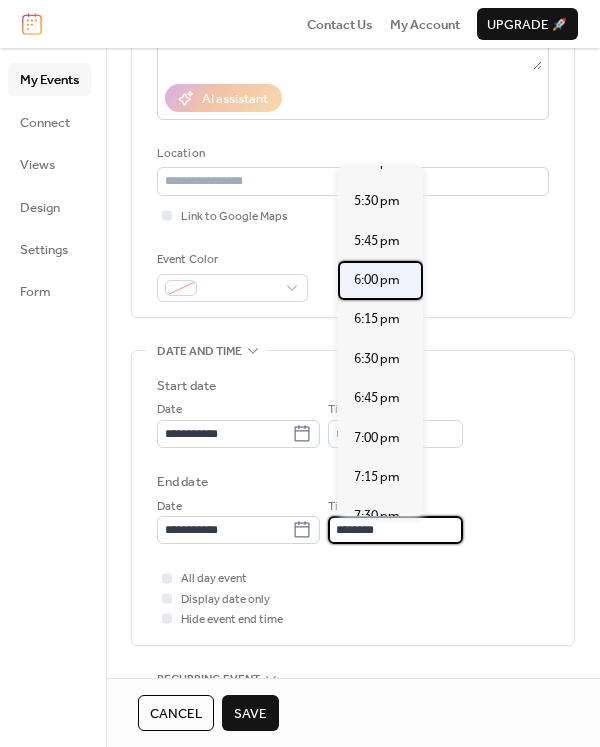 click on "6:00 pm" at bounding box center (377, 280) 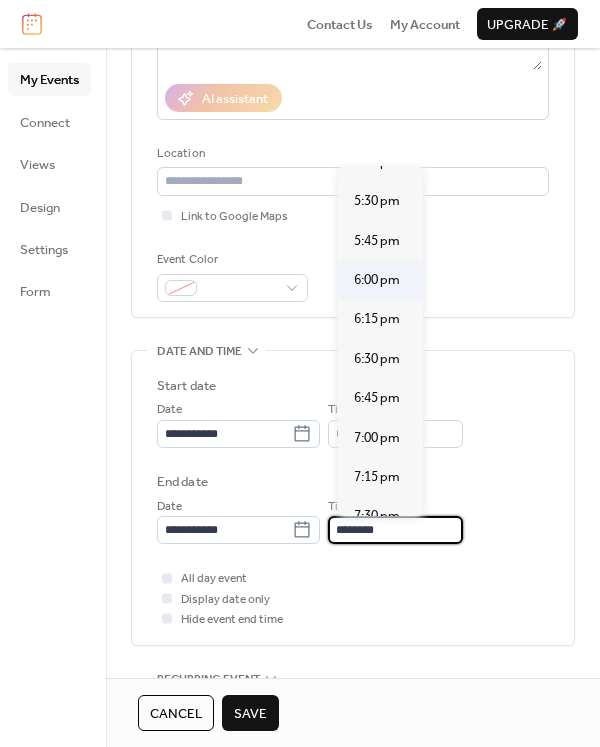 type on "*******" 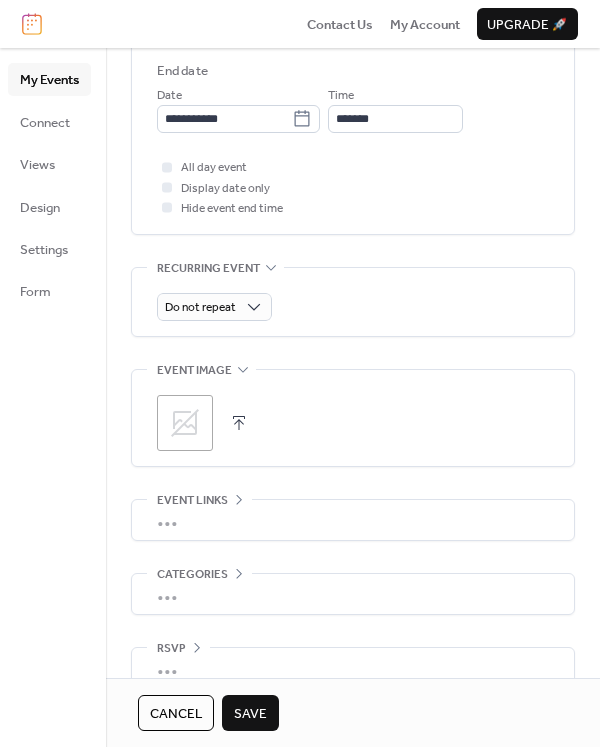 scroll, scrollTop: 772, scrollLeft: 0, axis: vertical 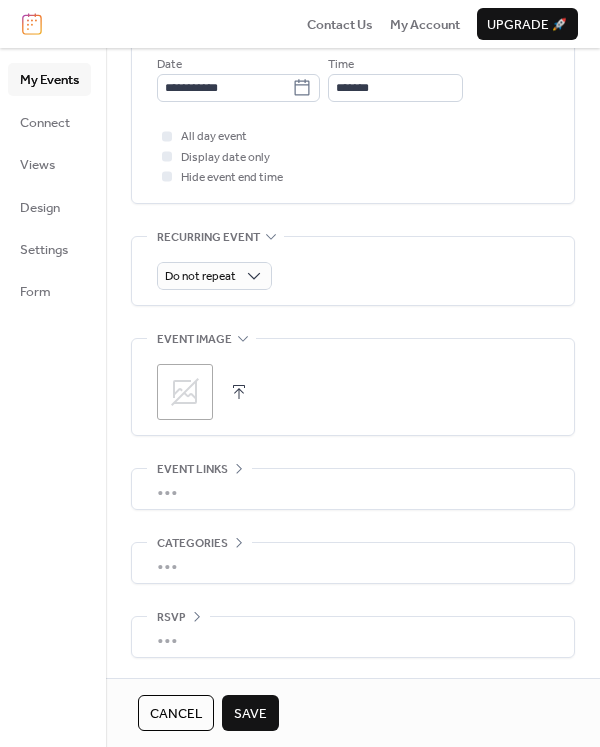 click 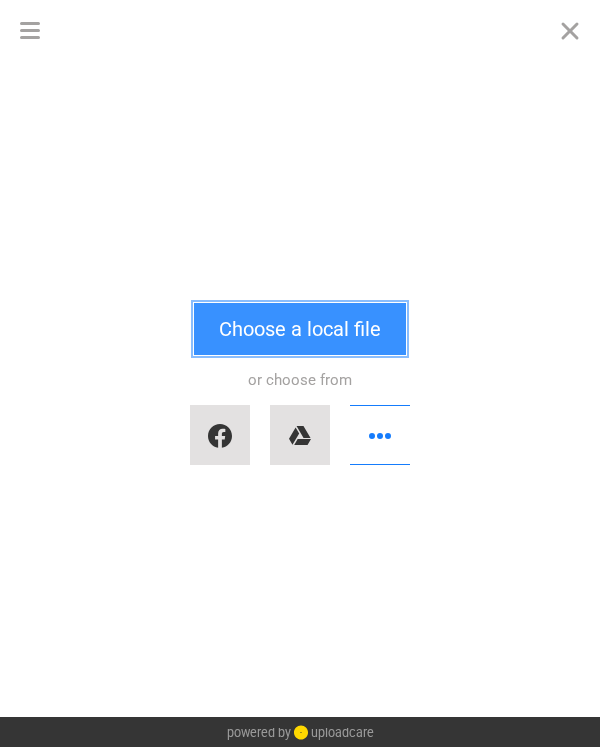 click on "Choose a local file" at bounding box center (300, 329) 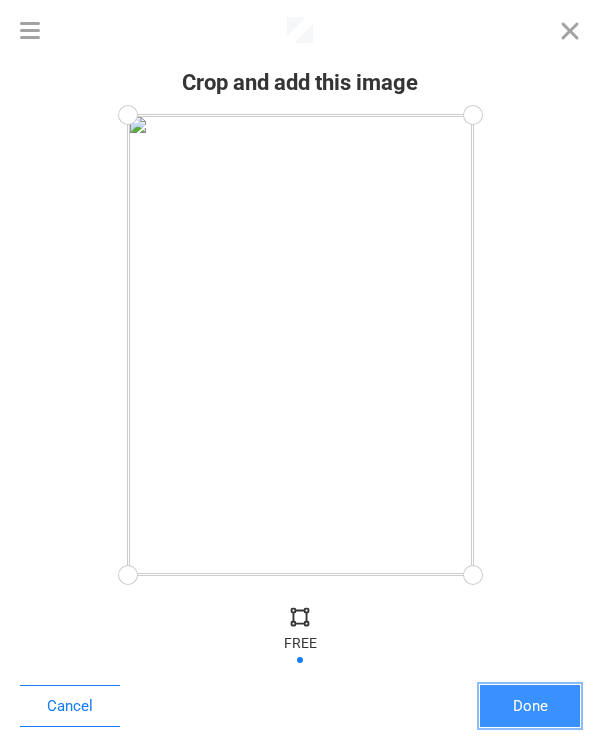 click on "Done" at bounding box center [530, 706] 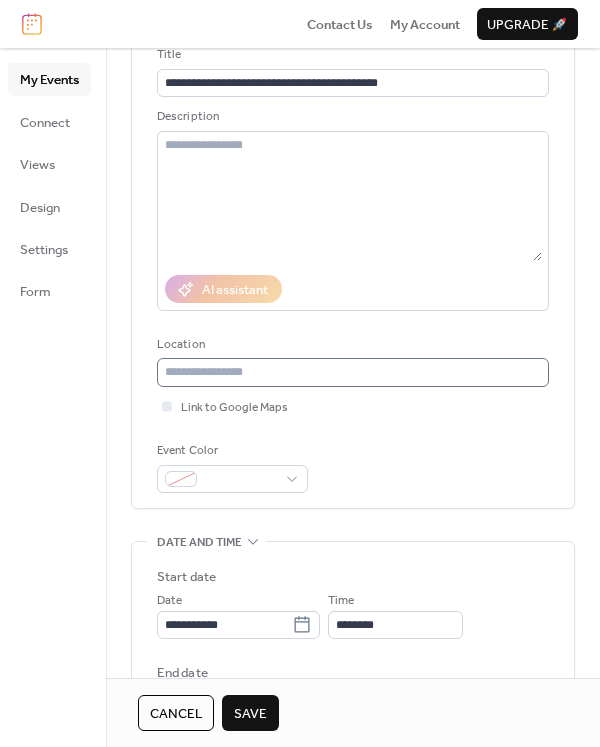 scroll, scrollTop: 137, scrollLeft: 0, axis: vertical 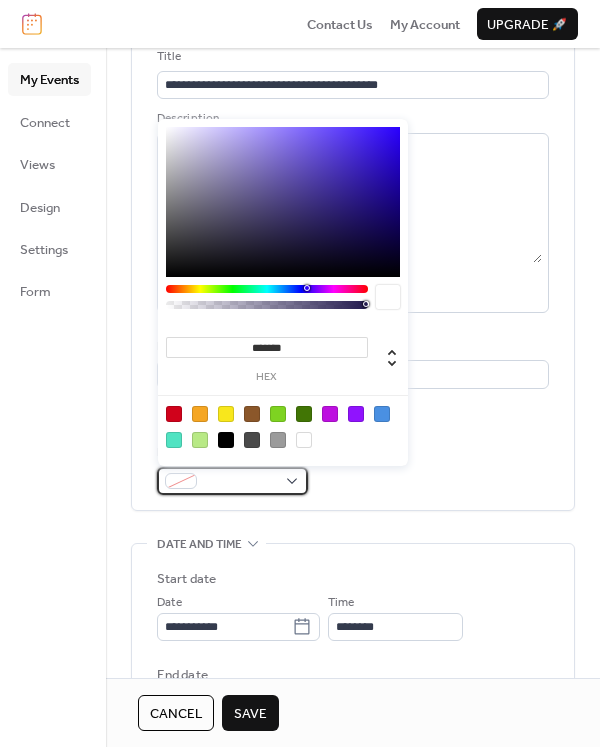 click at bounding box center (232, 481) 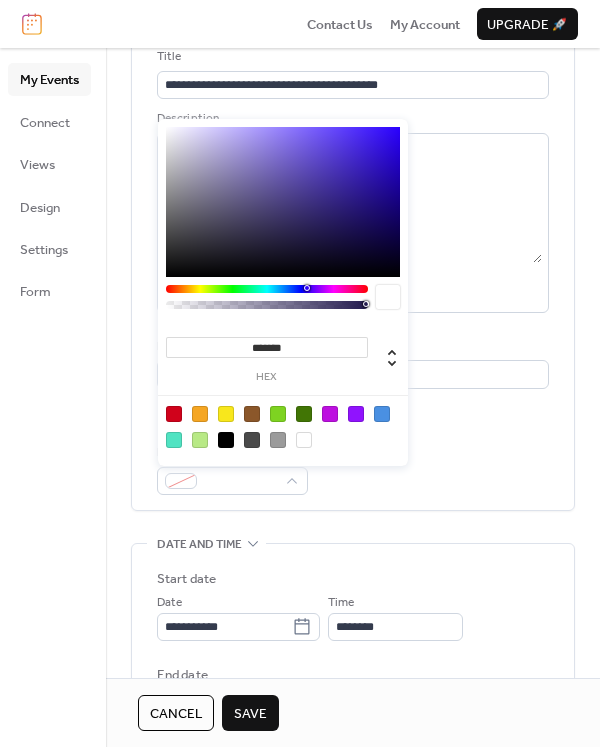 click at bounding box center [382, 414] 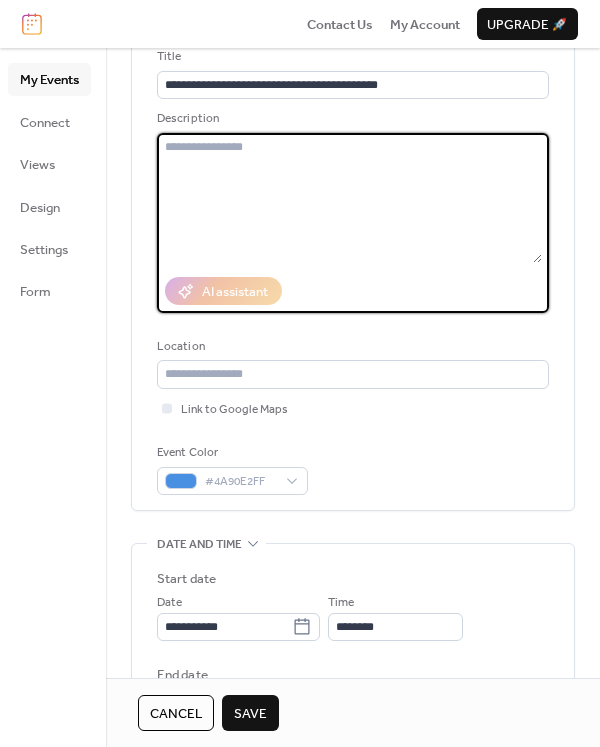 click at bounding box center (349, 198) 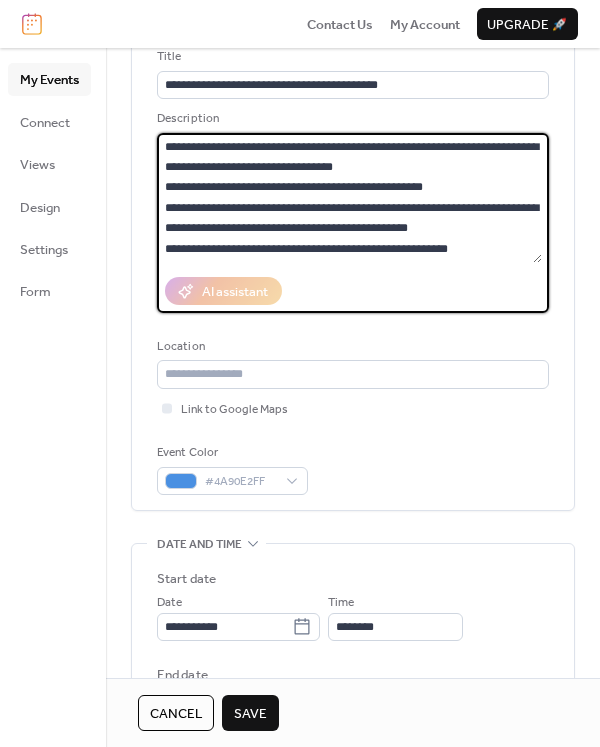 scroll, scrollTop: 17, scrollLeft: 0, axis: vertical 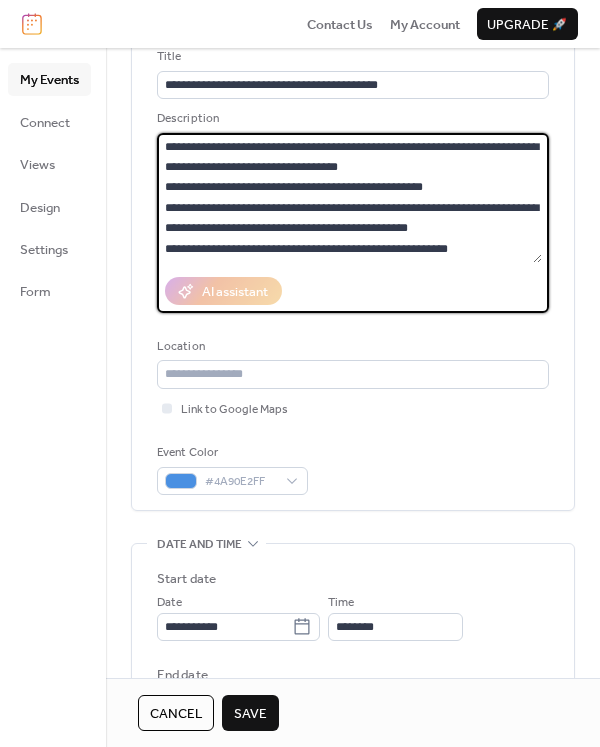 click on "**********" at bounding box center [349, 198] 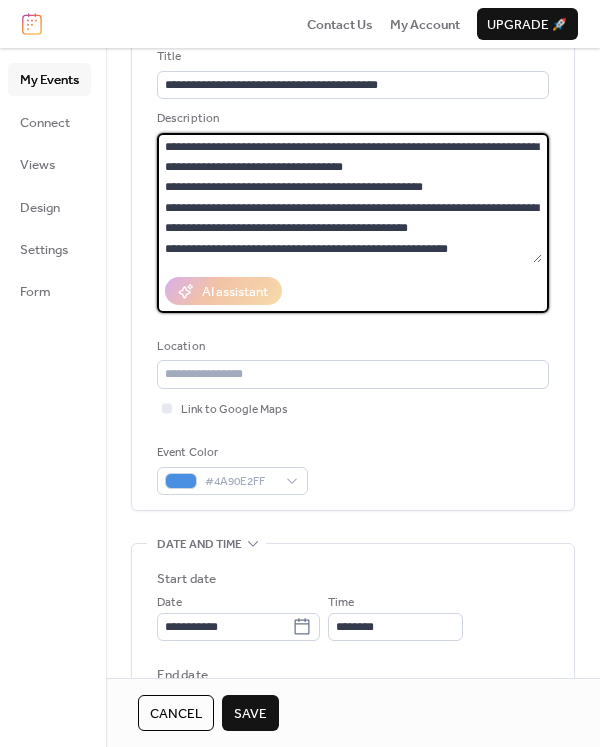 click on "**********" at bounding box center (349, 198) 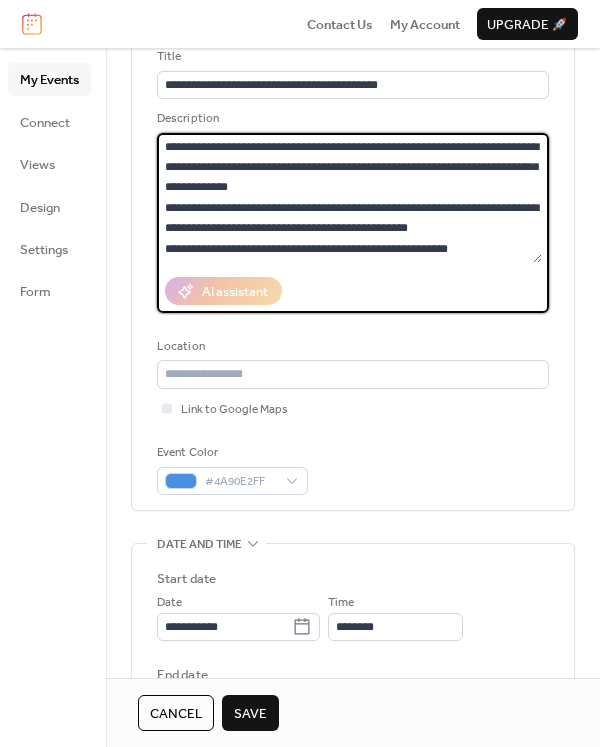 scroll, scrollTop: 0, scrollLeft: 0, axis: both 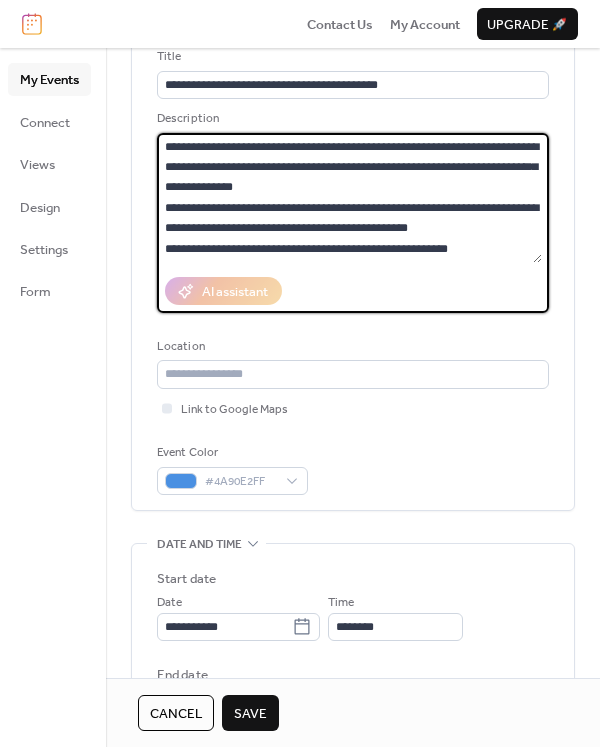 click on "**********" at bounding box center (349, 198) 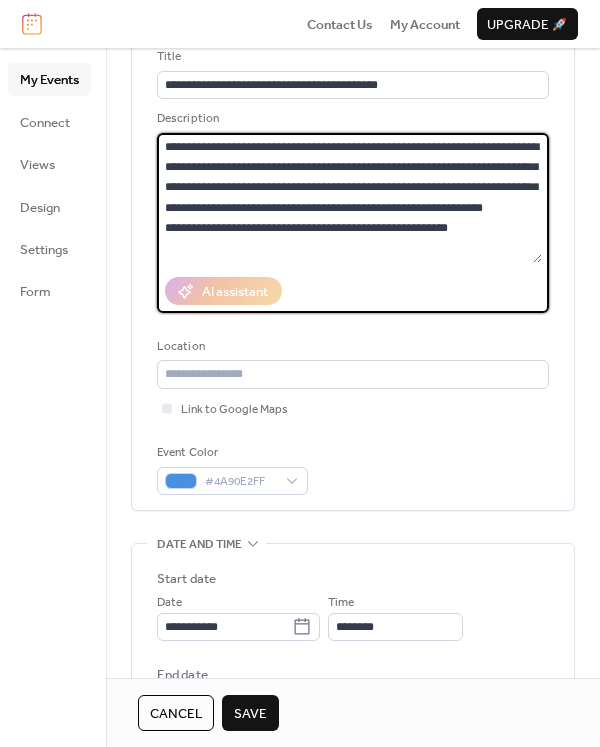 click on "**********" at bounding box center [349, 198] 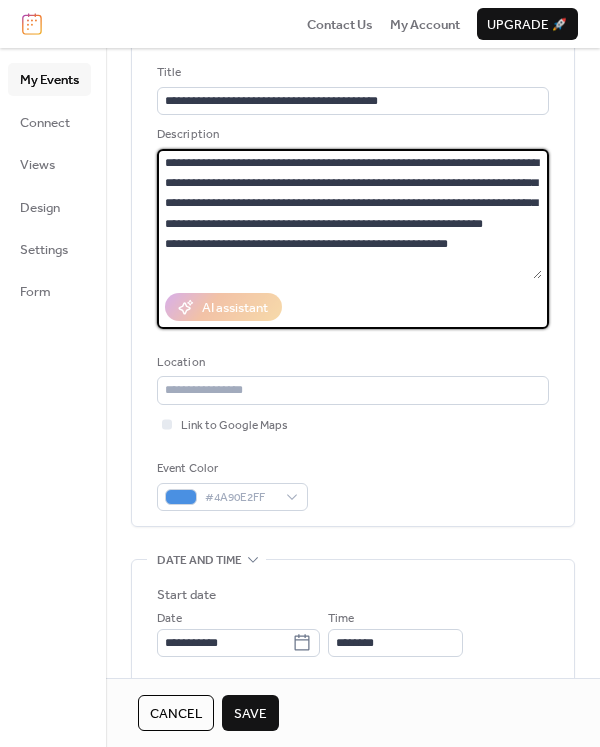 scroll, scrollTop: 106, scrollLeft: 0, axis: vertical 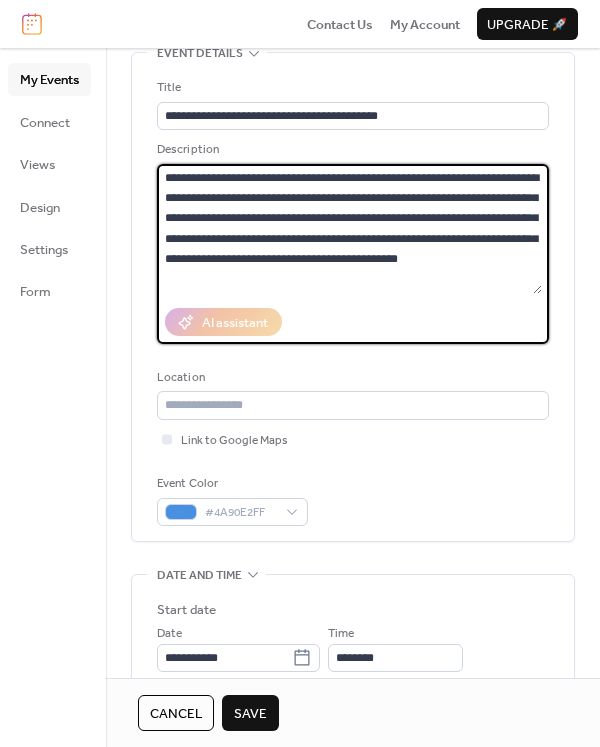 click on "**********" at bounding box center [349, 229] 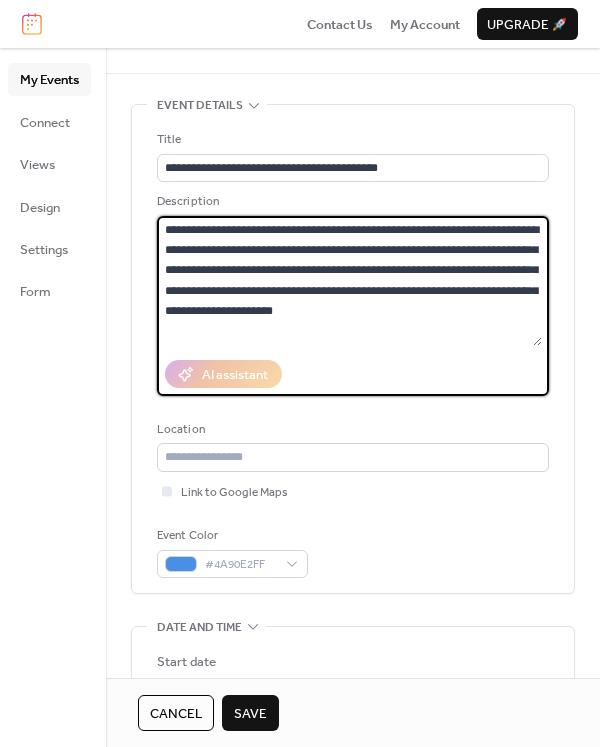 scroll, scrollTop: 72, scrollLeft: 0, axis: vertical 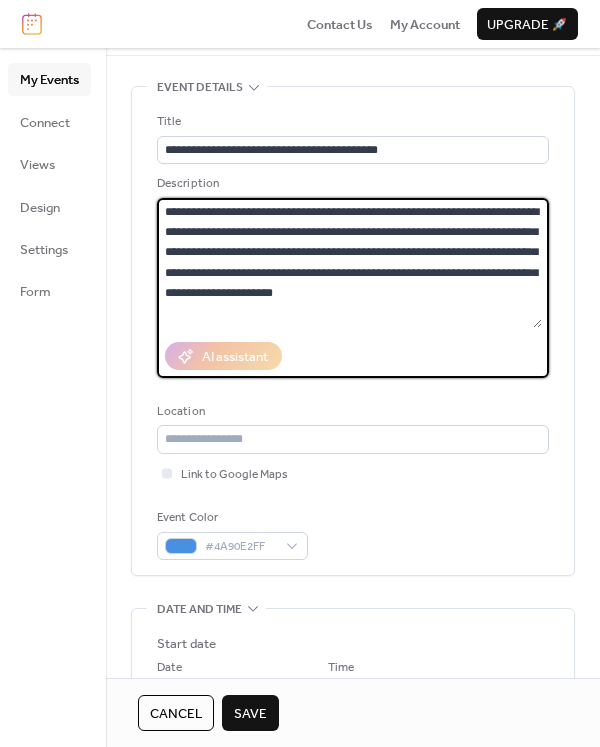 click on "**********" at bounding box center [349, 263] 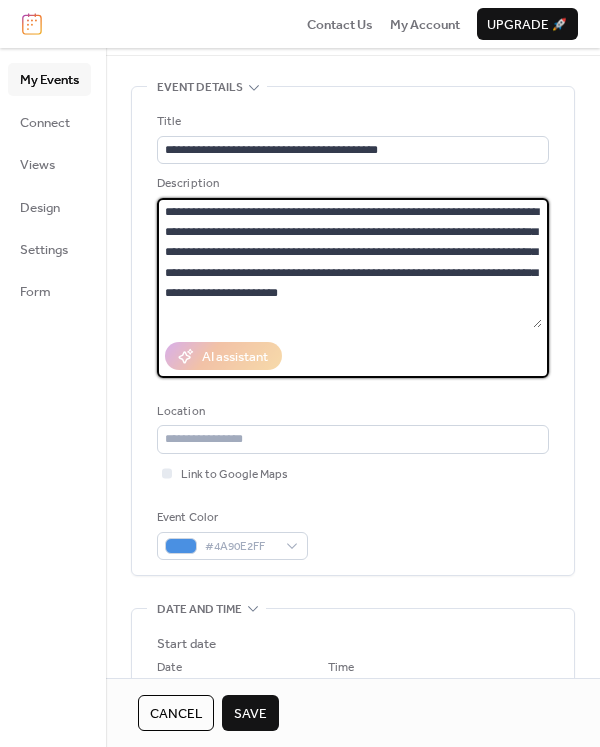 click on "**********" at bounding box center (349, 263) 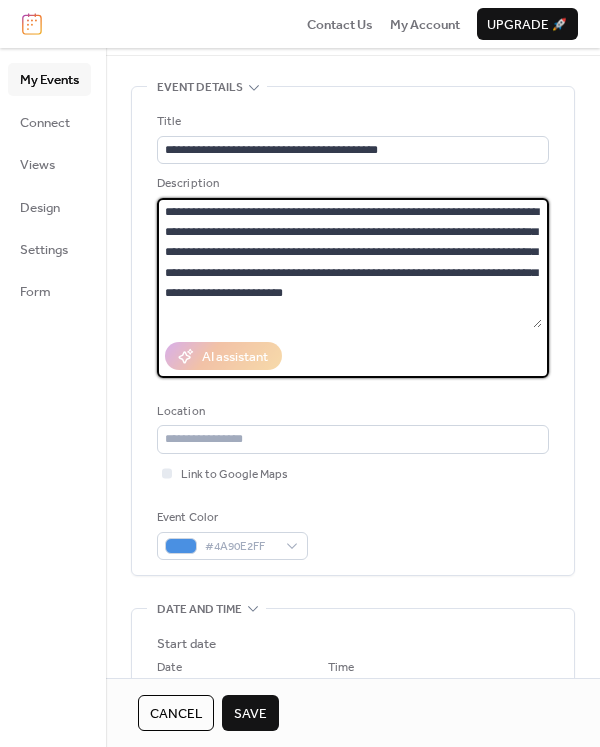 click on "**********" at bounding box center (349, 263) 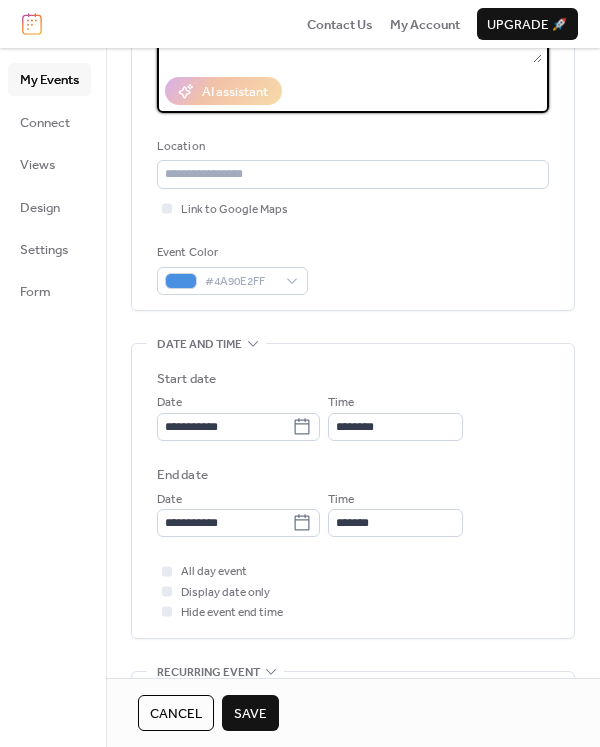 scroll, scrollTop: 385, scrollLeft: 0, axis: vertical 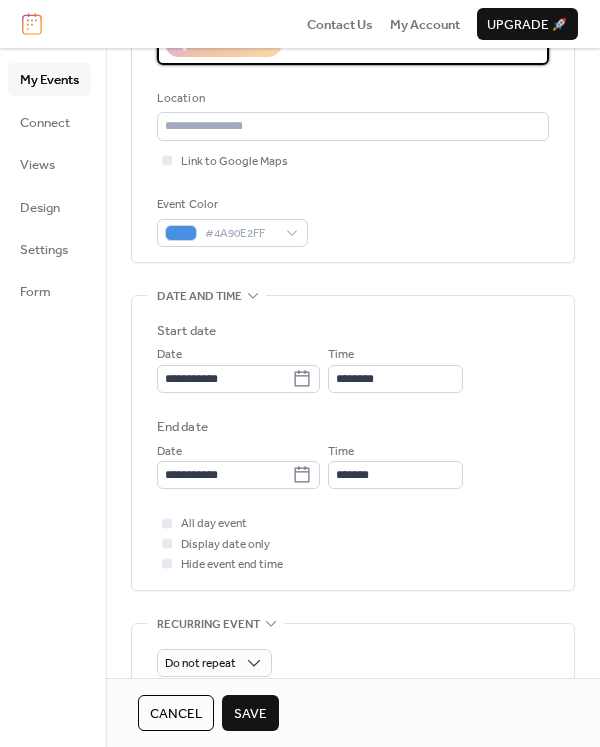 type on "**********" 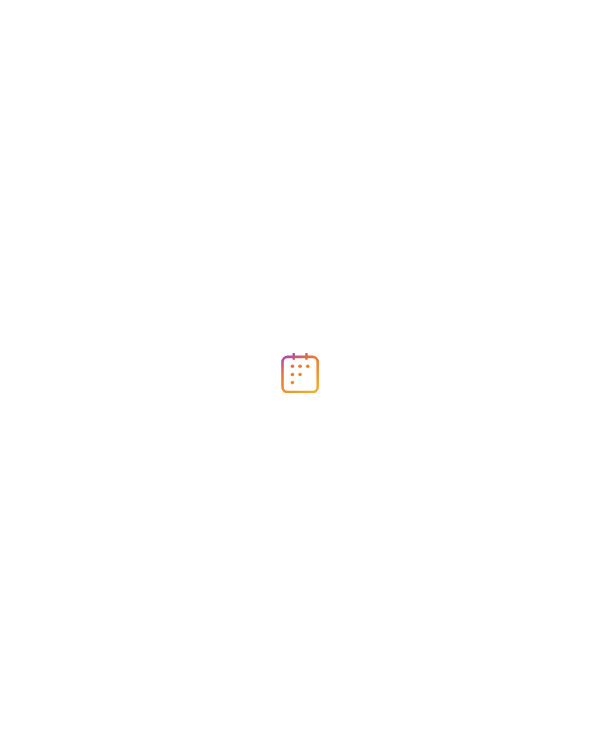 scroll, scrollTop: 0, scrollLeft: 0, axis: both 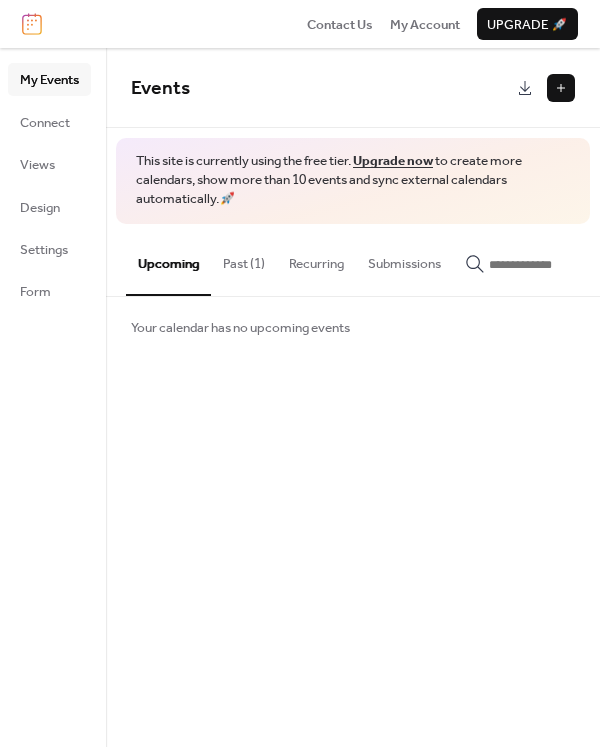 click at bounding box center (561, 88) 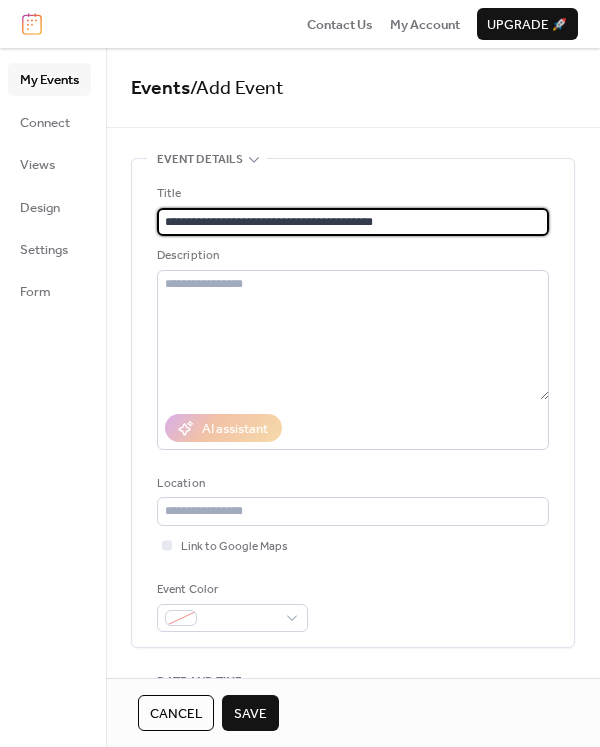 click on "**********" at bounding box center (353, 222) 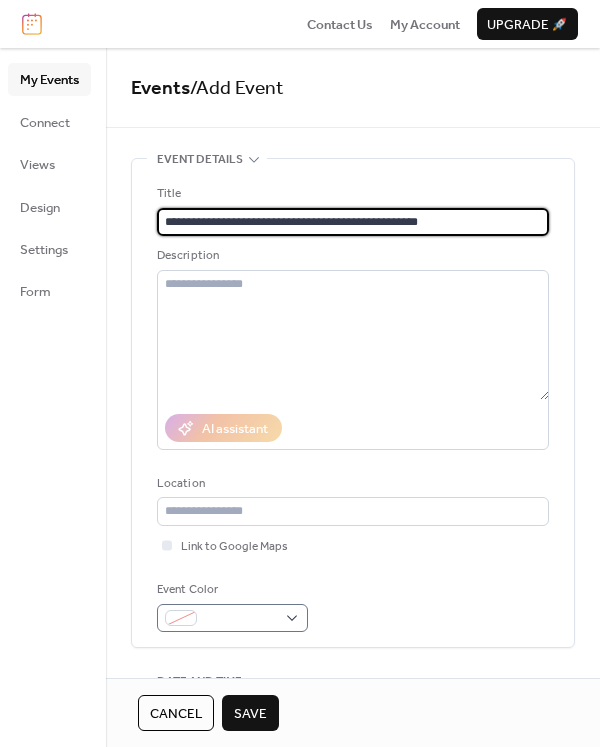 type on "**********" 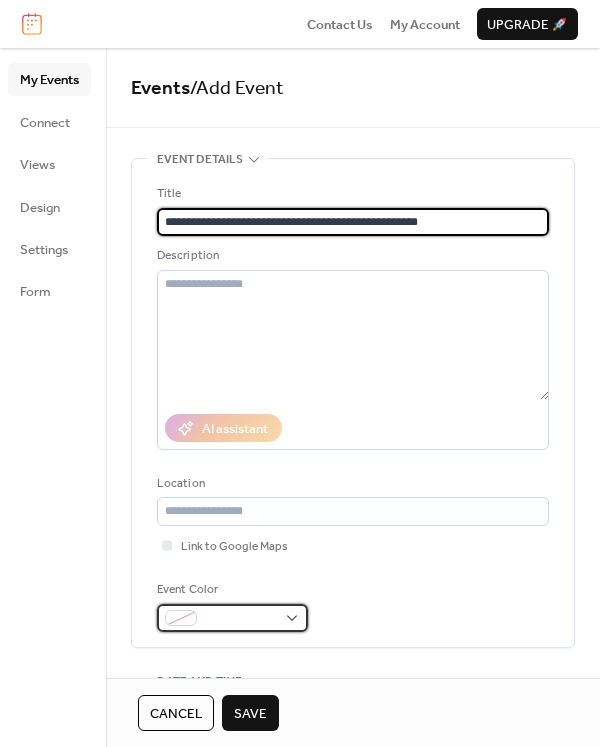 click at bounding box center [240, 619] 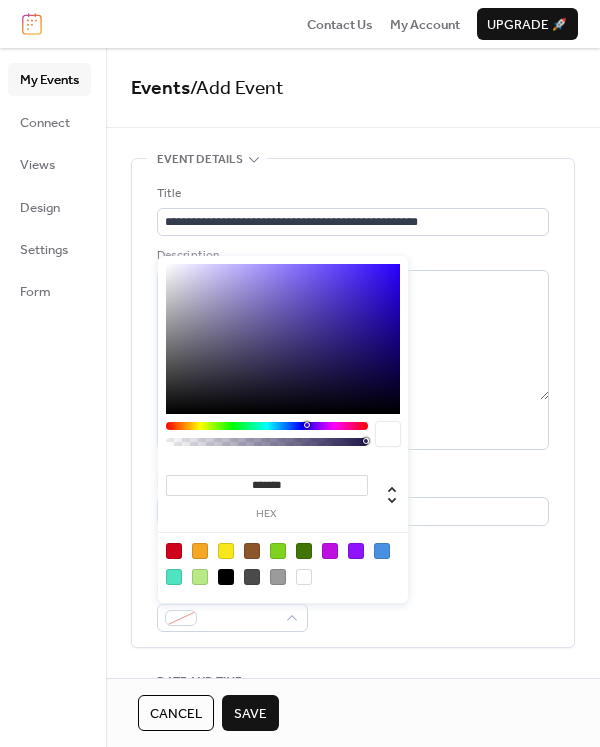 click at bounding box center (200, 577) 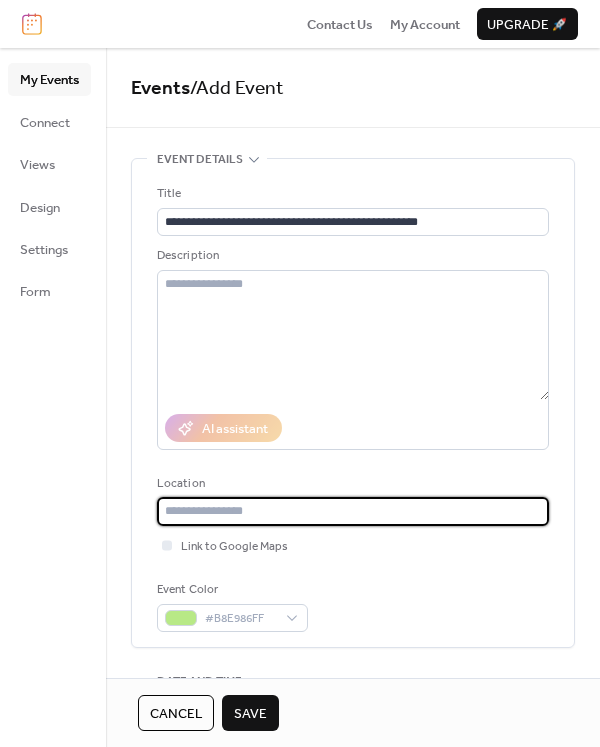 click at bounding box center [353, 511] 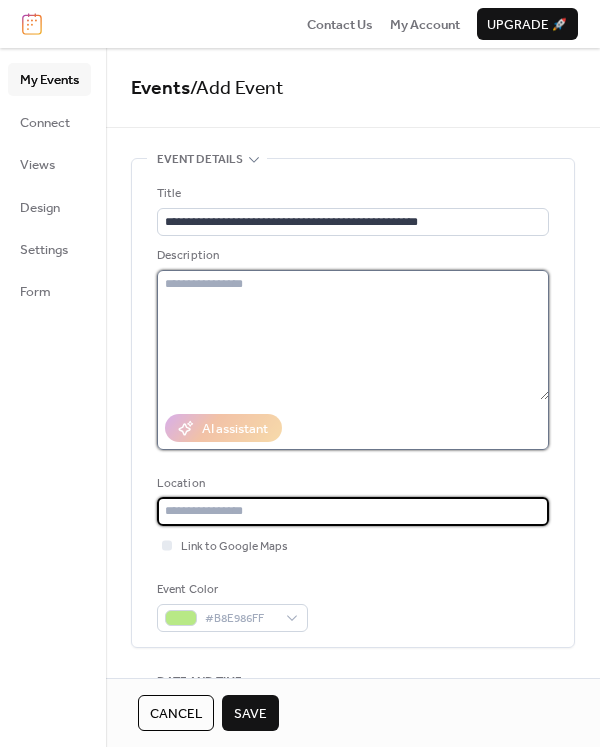 click at bounding box center [353, 335] 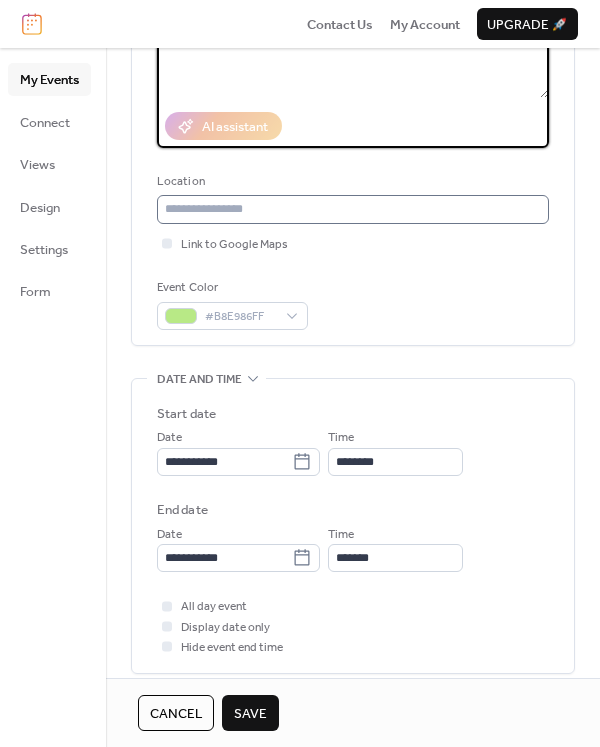 scroll, scrollTop: 327, scrollLeft: 0, axis: vertical 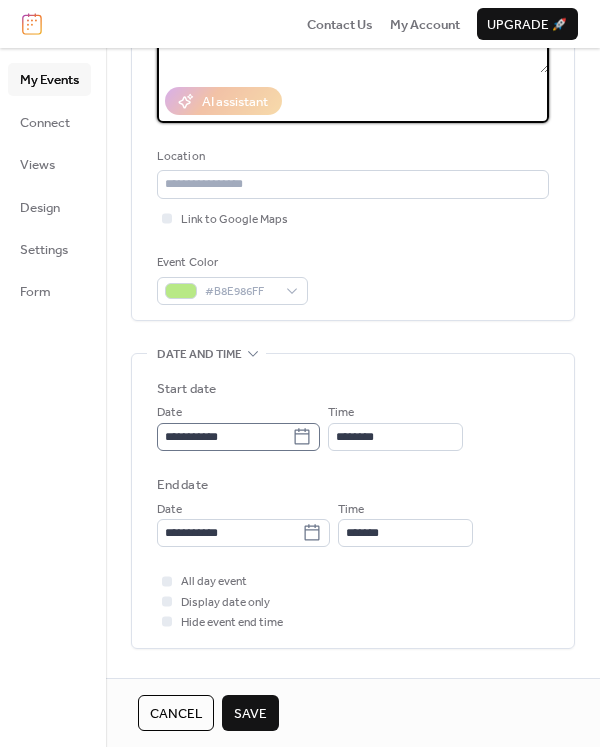 click 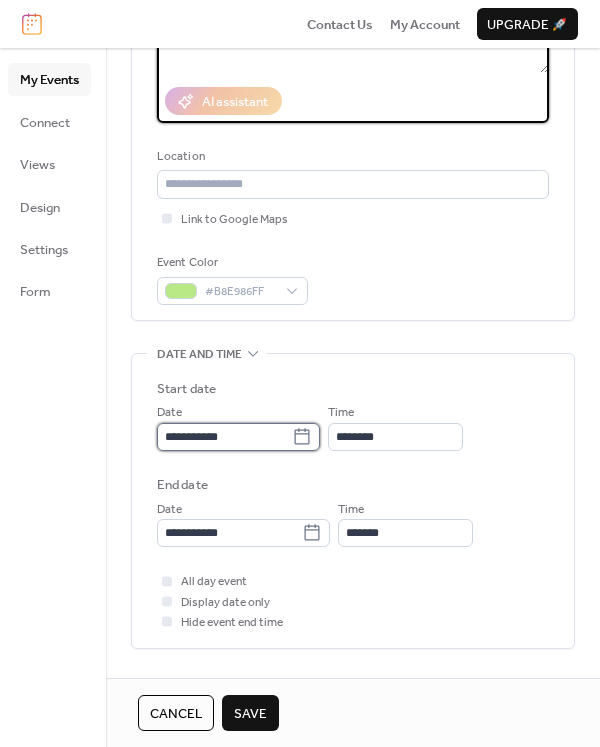 click on "**********" at bounding box center (224, 437) 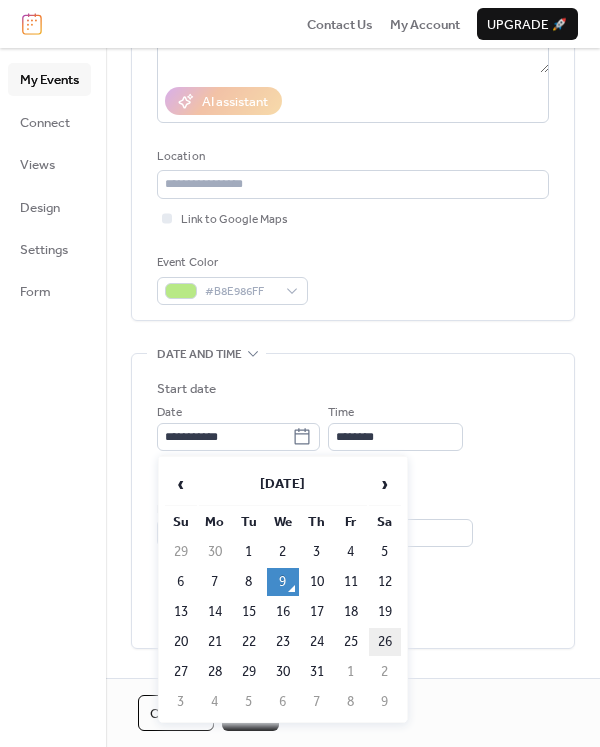 click on "26" at bounding box center (385, 642) 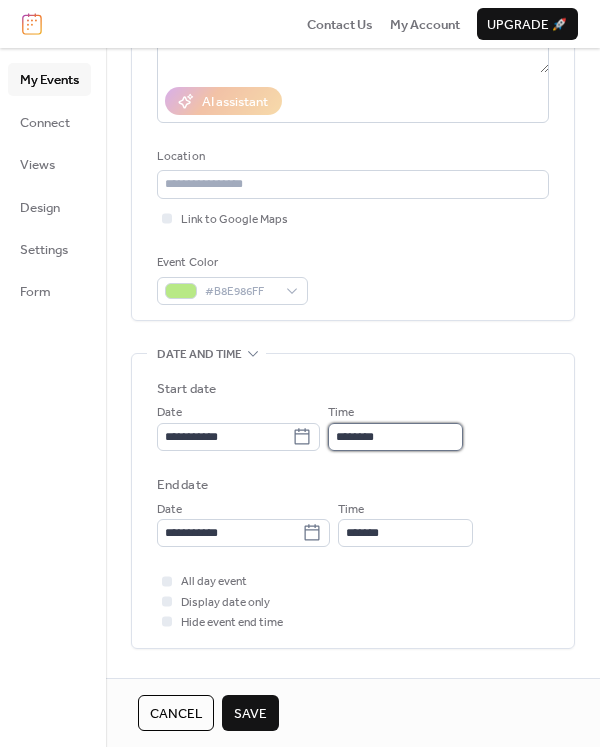 click on "********" at bounding box center [395, 437] 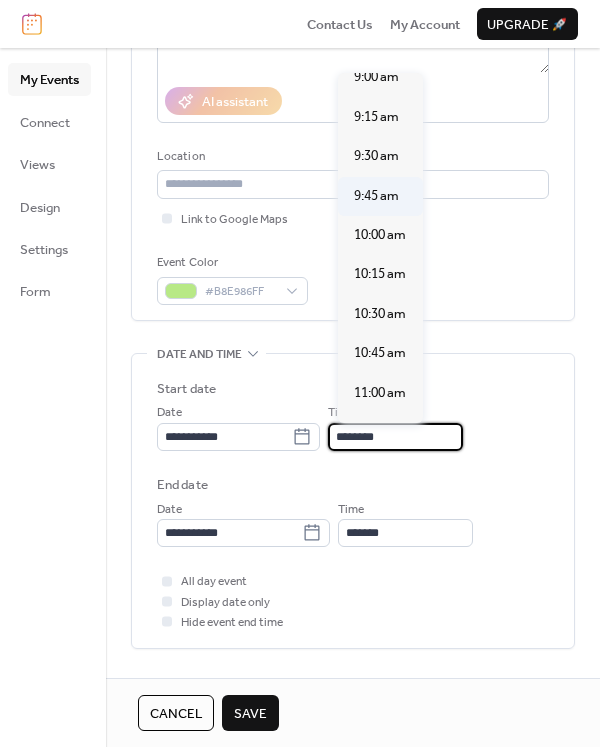 scroll, scrollTop: 1437, scrollLeft: 0, axis: vertical 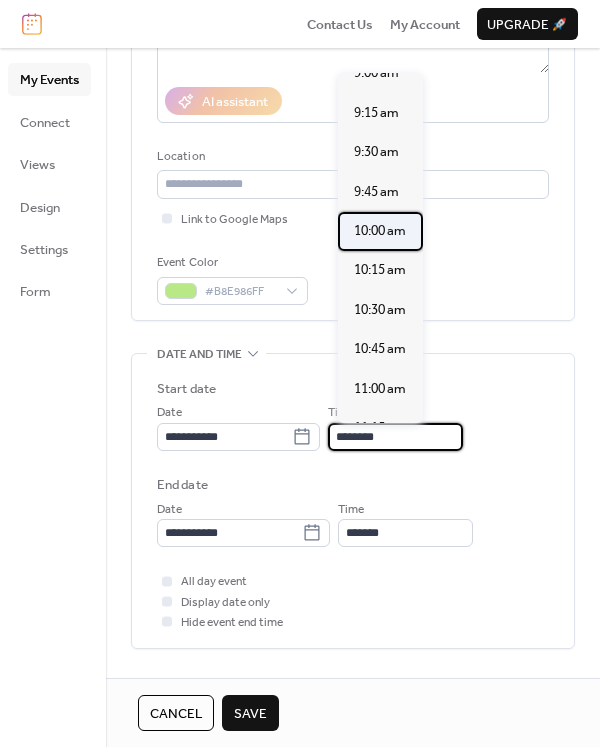 click on "10:00 am" at bounding box center [380, 231] 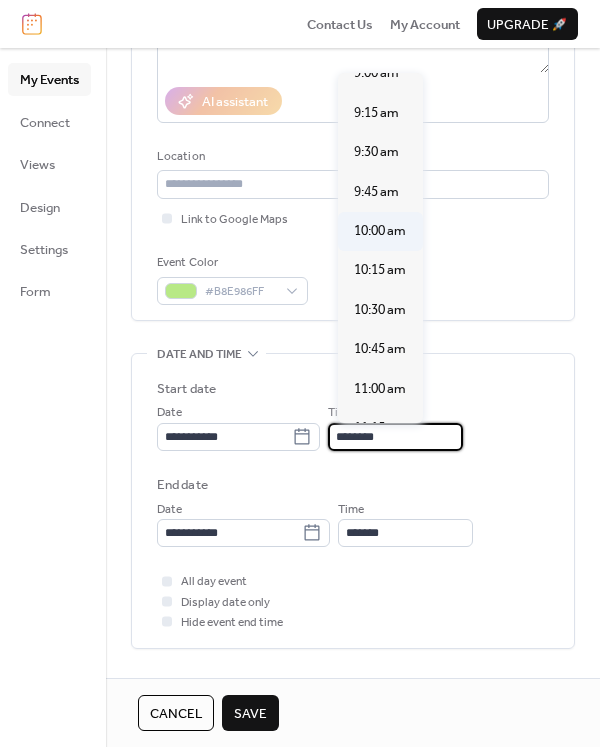 type on "********" 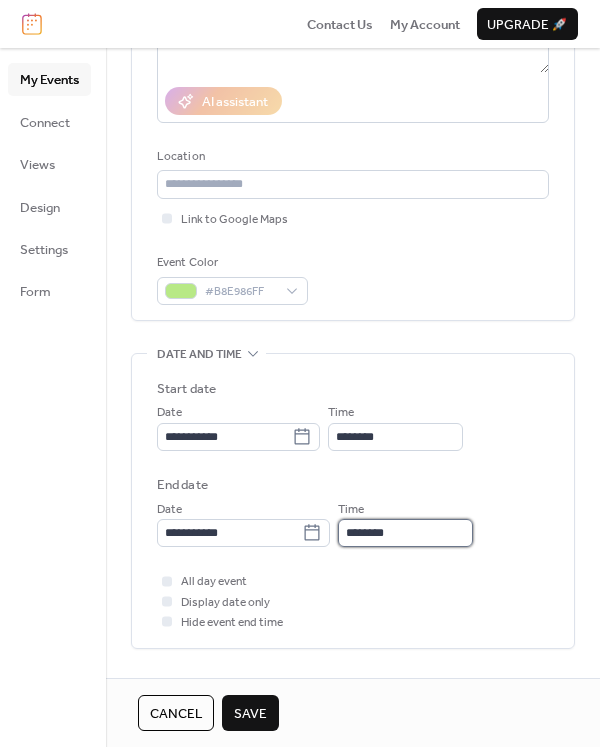 click on "********" at bounding box center (405, 533) 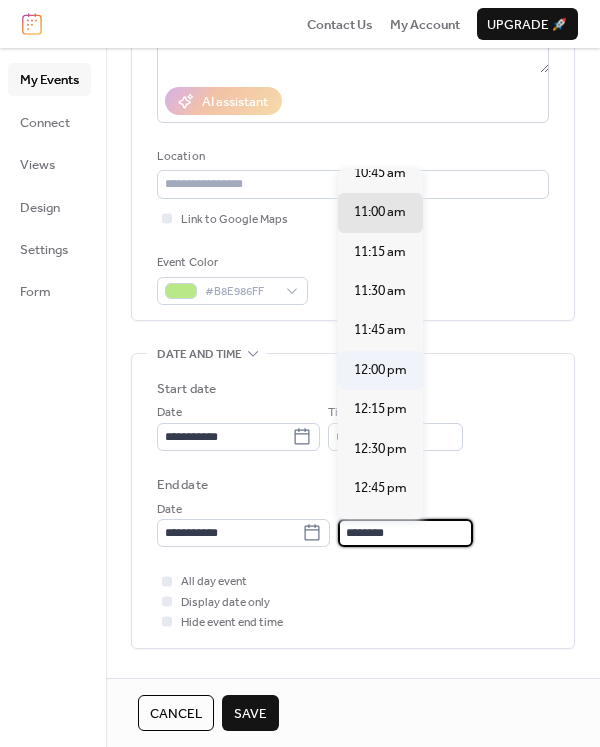 scroll, scrollTop: 97, scrollLeft: 0, axis: vertical 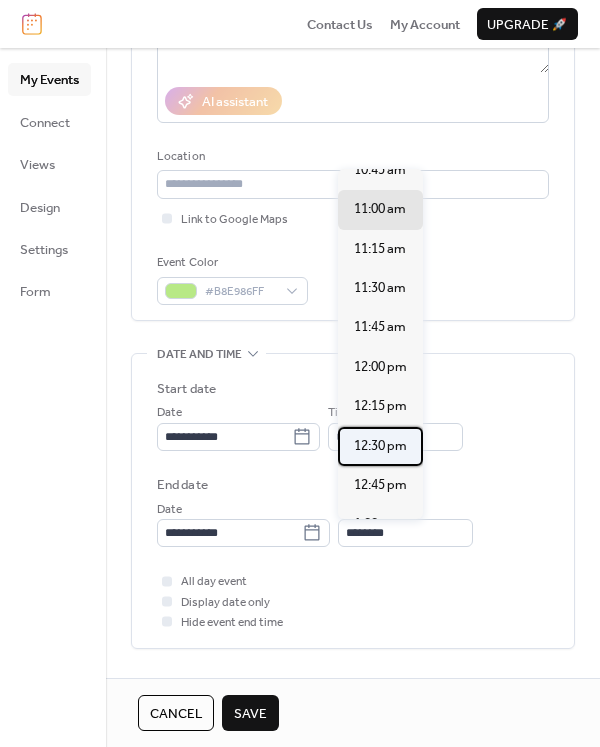 click on "12:30 pm" at bounding box center [380, 446] 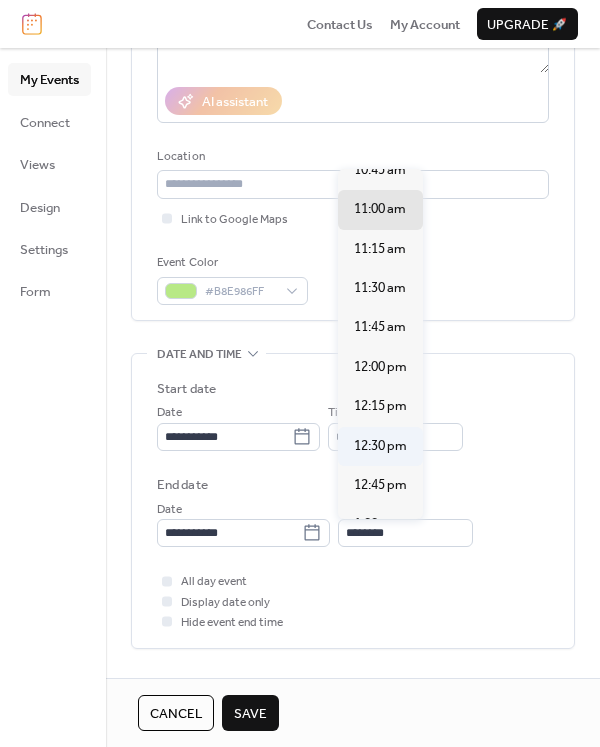 type on "********" 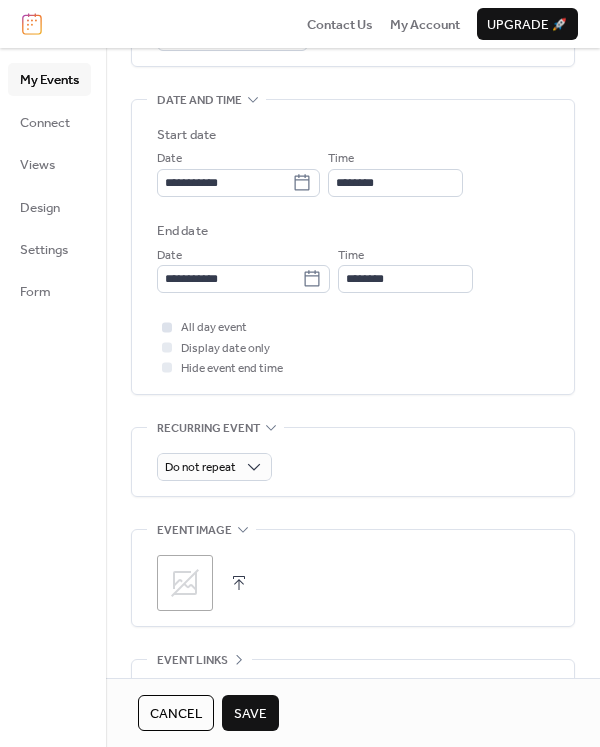 scroll, scrollTop: 582, scrollLeft: 0, axis: vertical 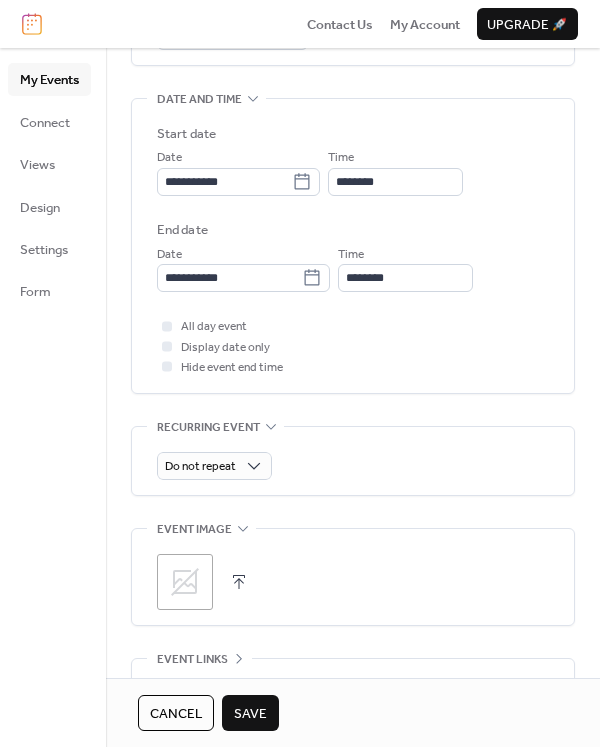 click 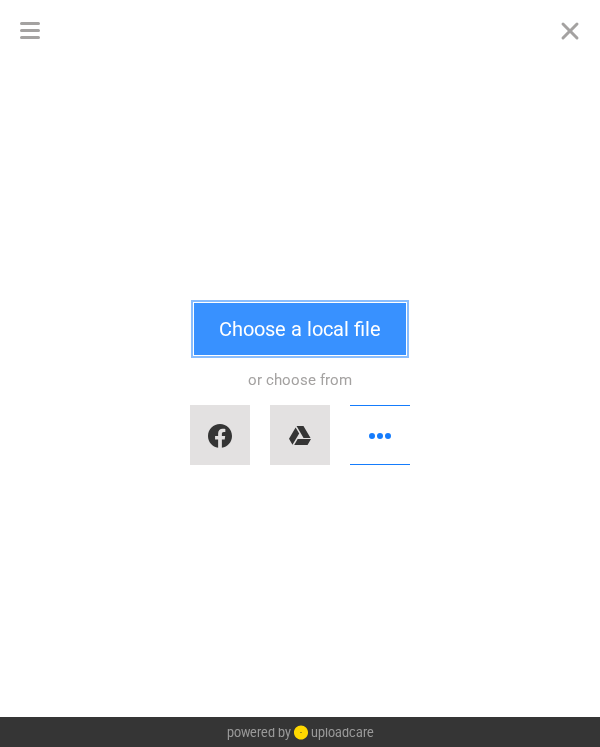 click on "Choose a local file" at bounding box center (300, 329) 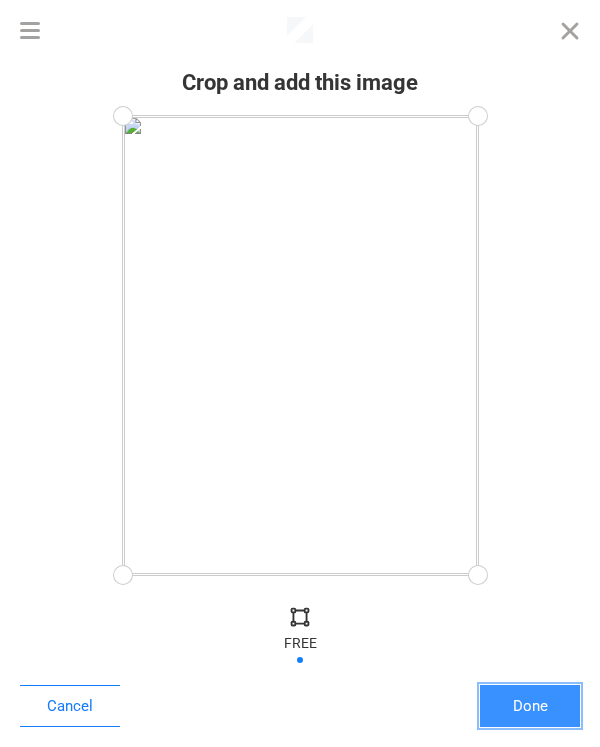 click on "Done" at bounding box center [530, 706] 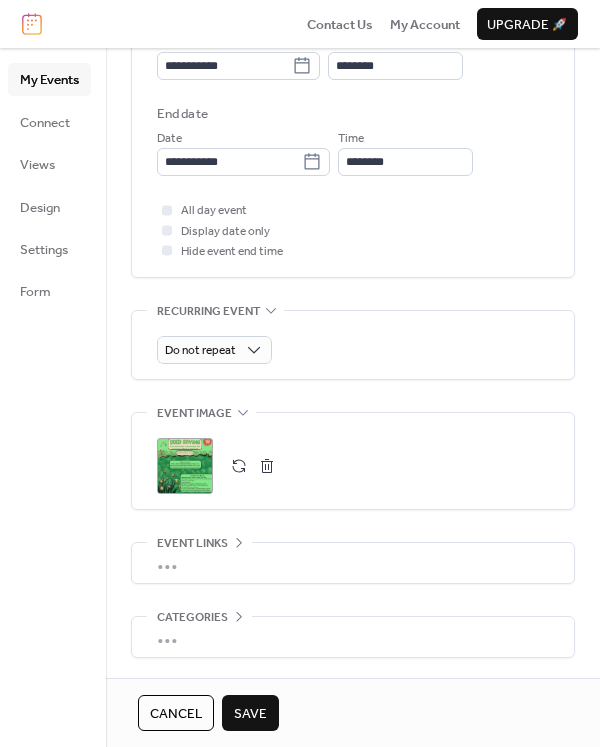 scroll, scrollTop: 772, scrollLeft: 0, axis: vertical 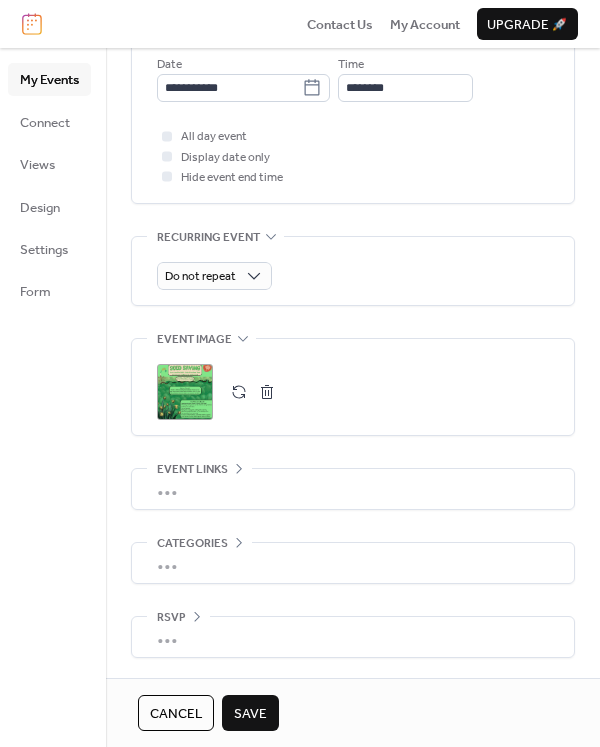 click on "Save" at bounding box center (250, 714) 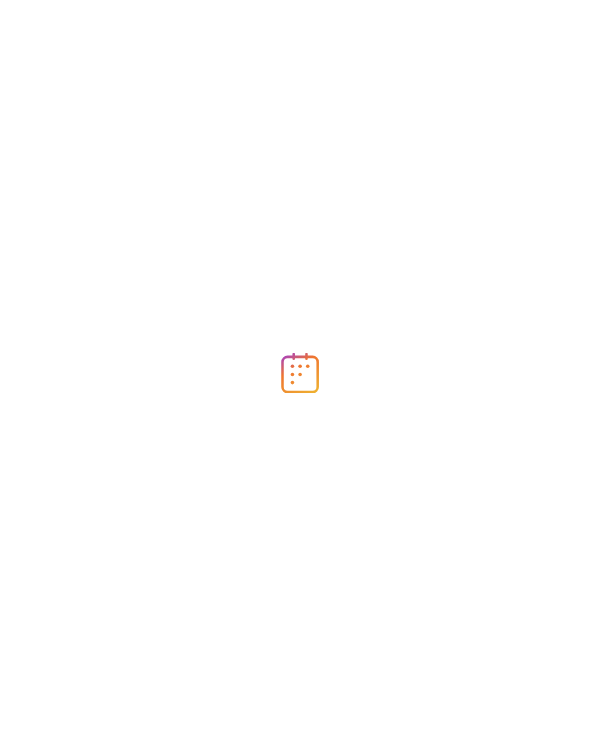 scroll, scrollTop: 0, scrollLeft: 0, axis: both 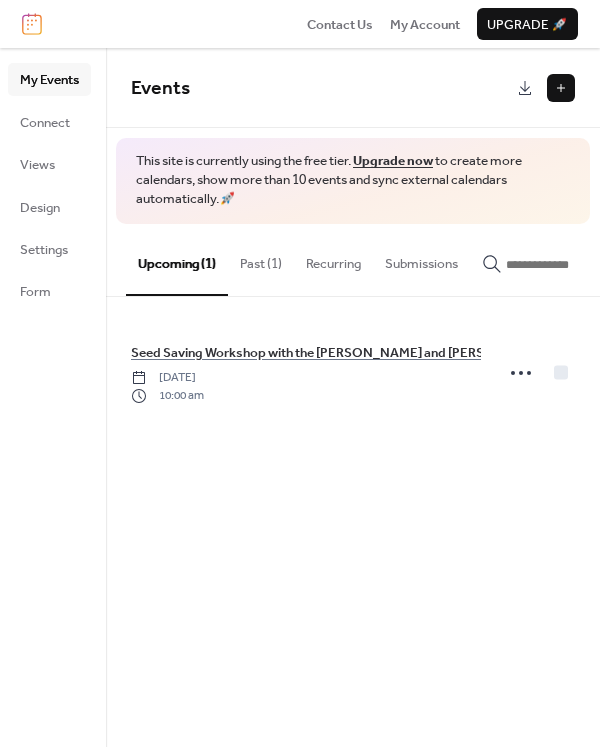 click on "Recurring" at bounding box center (333, 259) 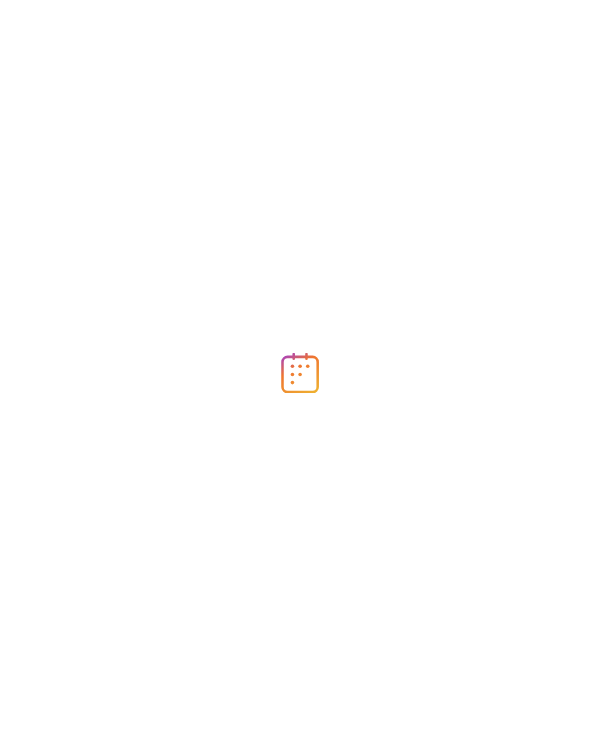 scroll, scrollTop: 0, scrollLeft: 0, axis: both 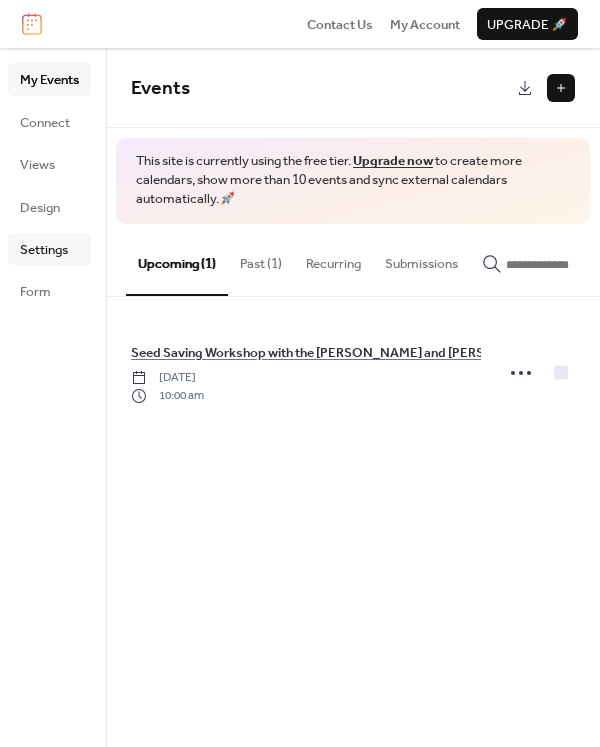 click on "Settings" at bounding box center (44, 250) 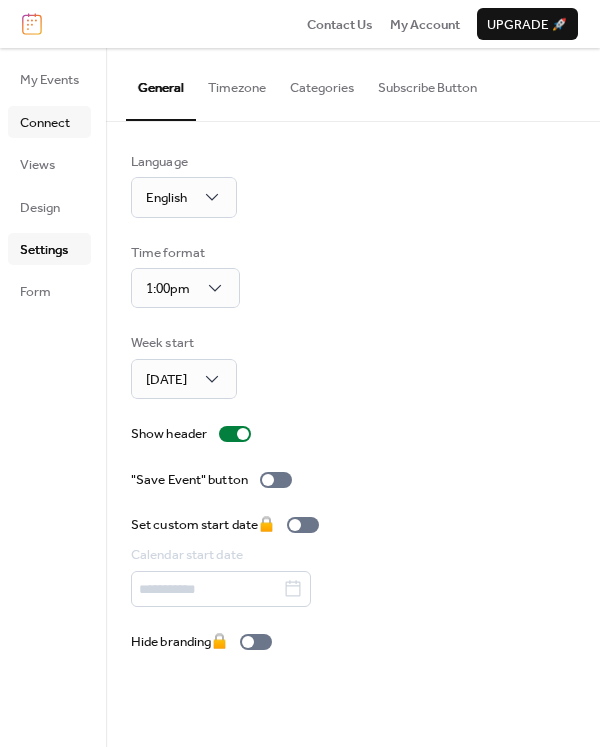 click on "Connect" at bounding box center (45, 123) 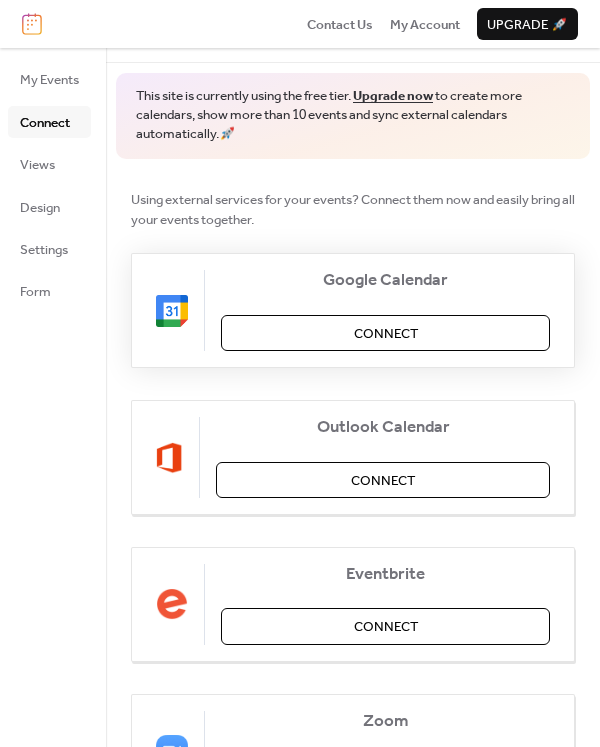 scroll, scrollTop: 0, scrollLeft: 0, axis: both 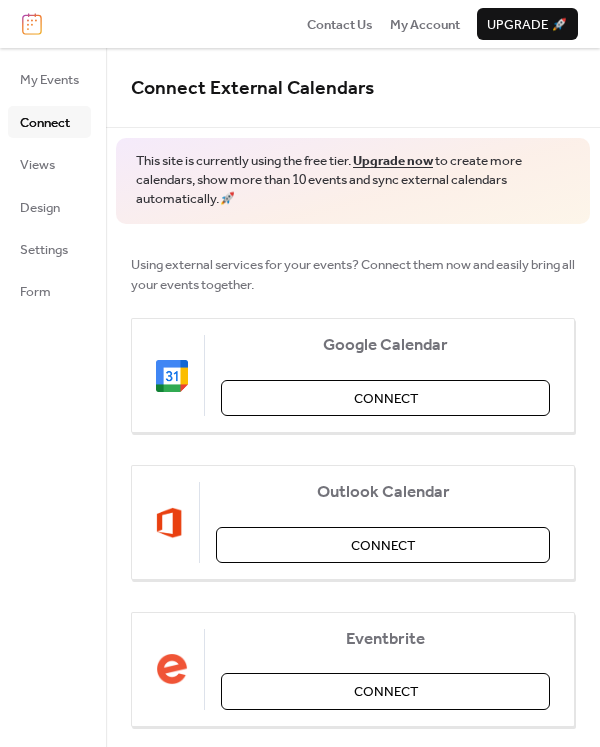 click on "Using external services for your events? Connect them now and easily bring all your events together." at bounding box center [353, 275] 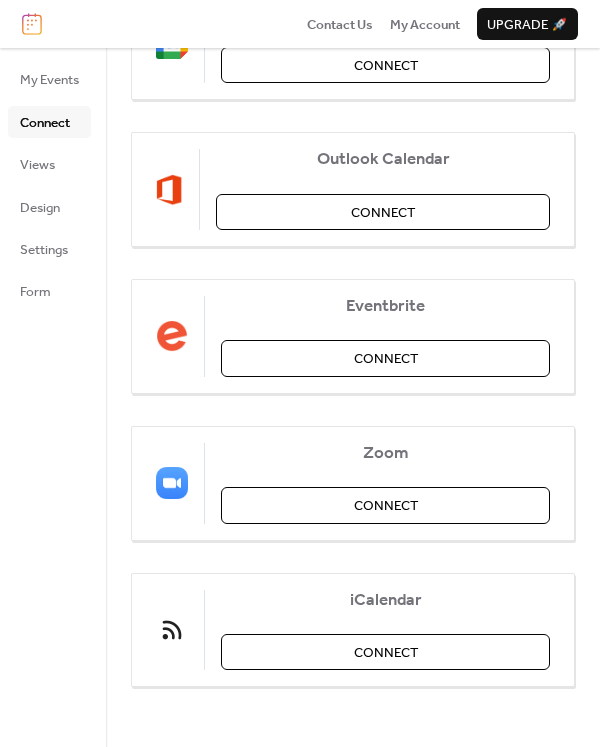 scroll, scrollTop: 0, scrollLeft: 0, axis: both 